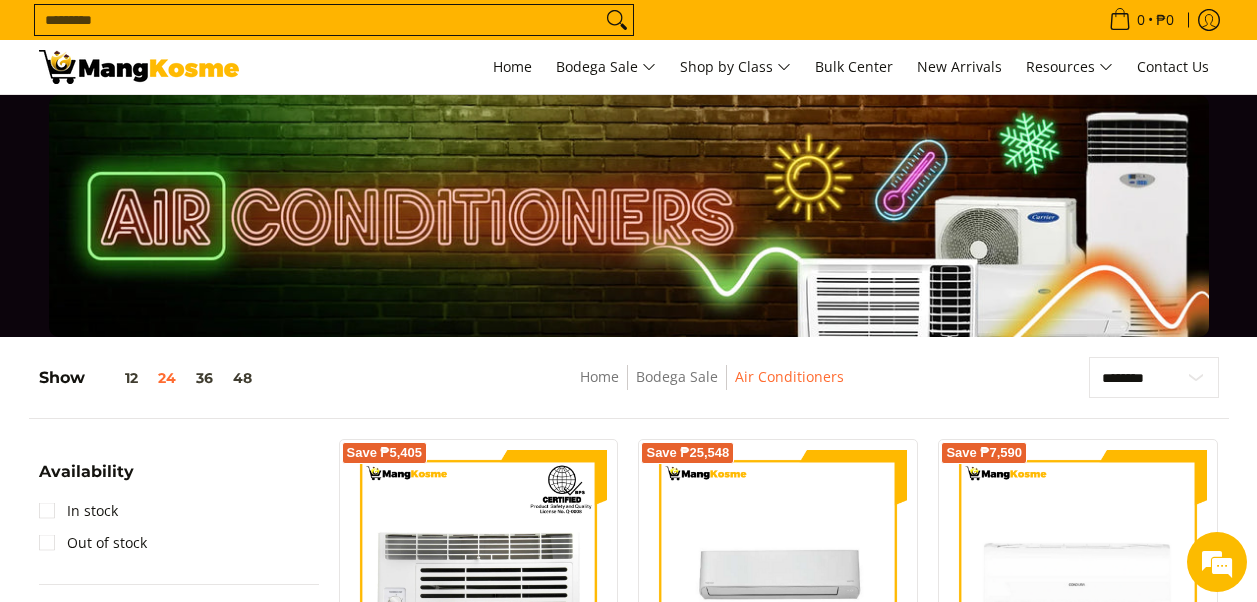 scroll, scrollTop: 3169, scrollLeft: 0, axis: vertical 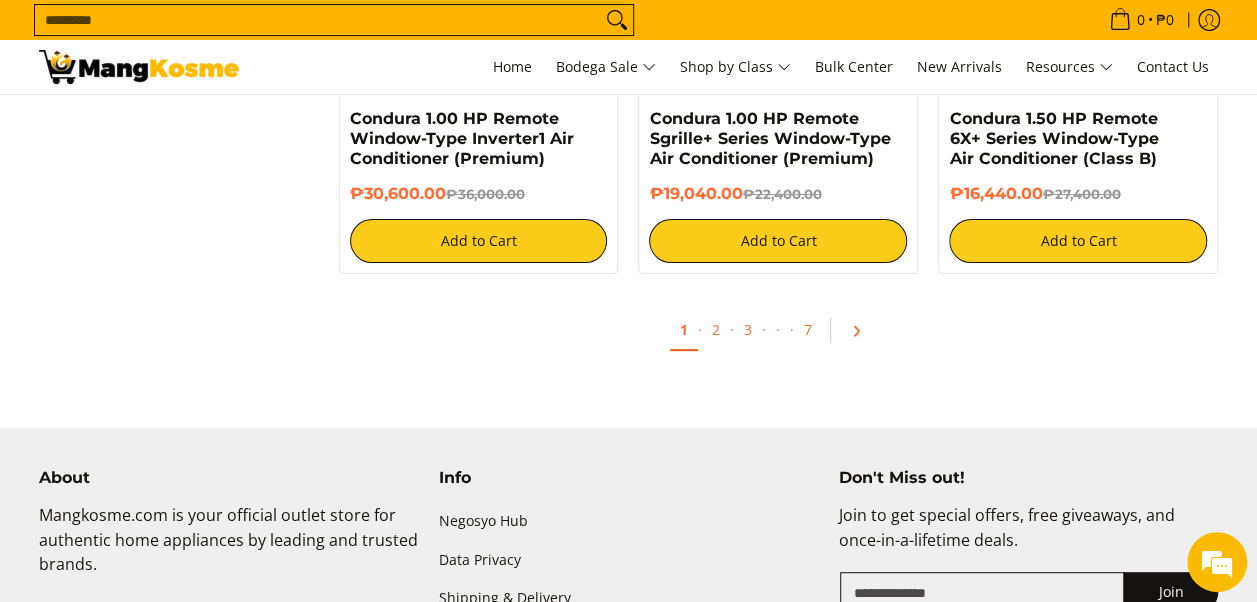 click 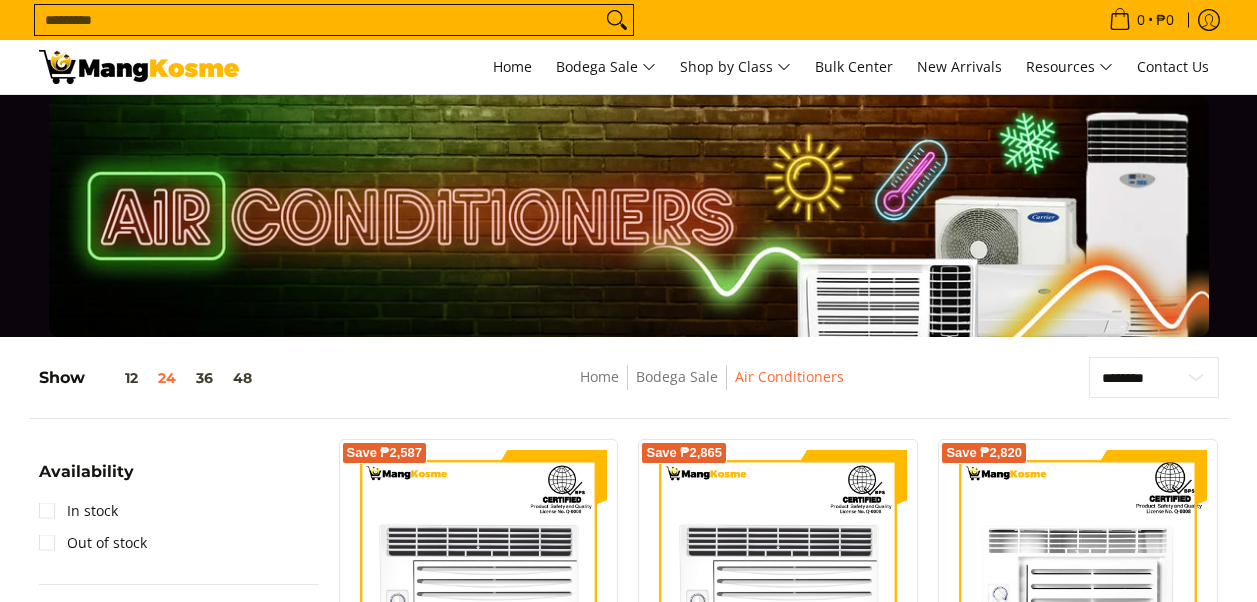 scroll, scrollTop: 0, scrollLeft: 0, axis: both 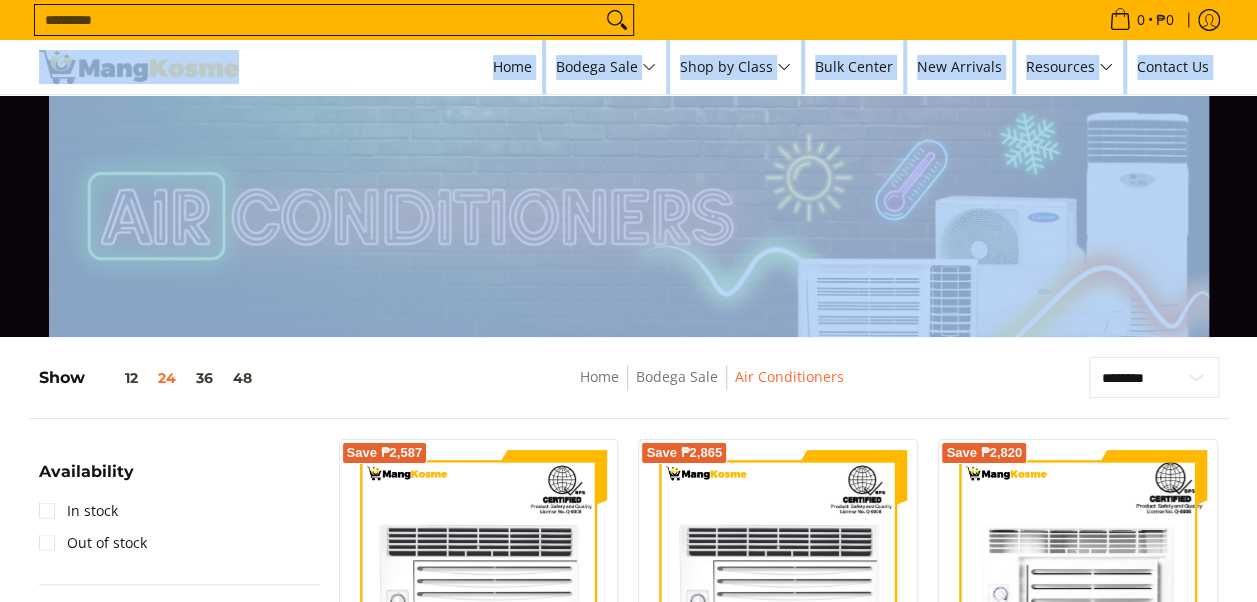 drag, startPoint x: 0, startPoint y: 0, endPoint x: 850, endPoint y: -74, distance: 853.2151 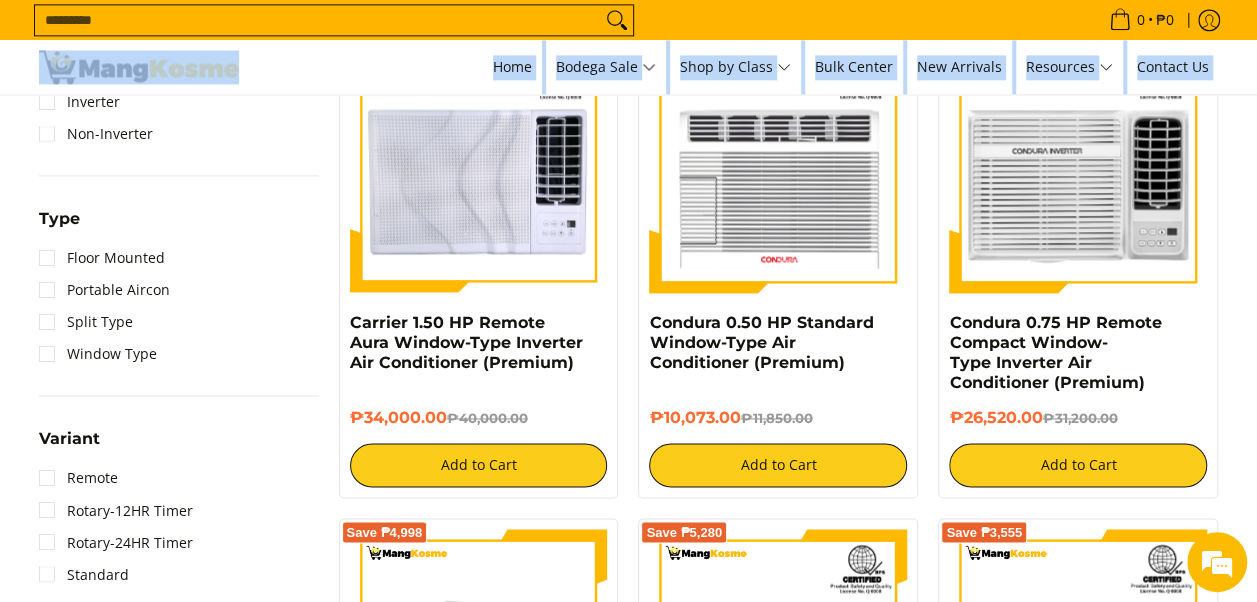 scroll, scrollTop: 1384, scrollLeft: 0, axis: vertical 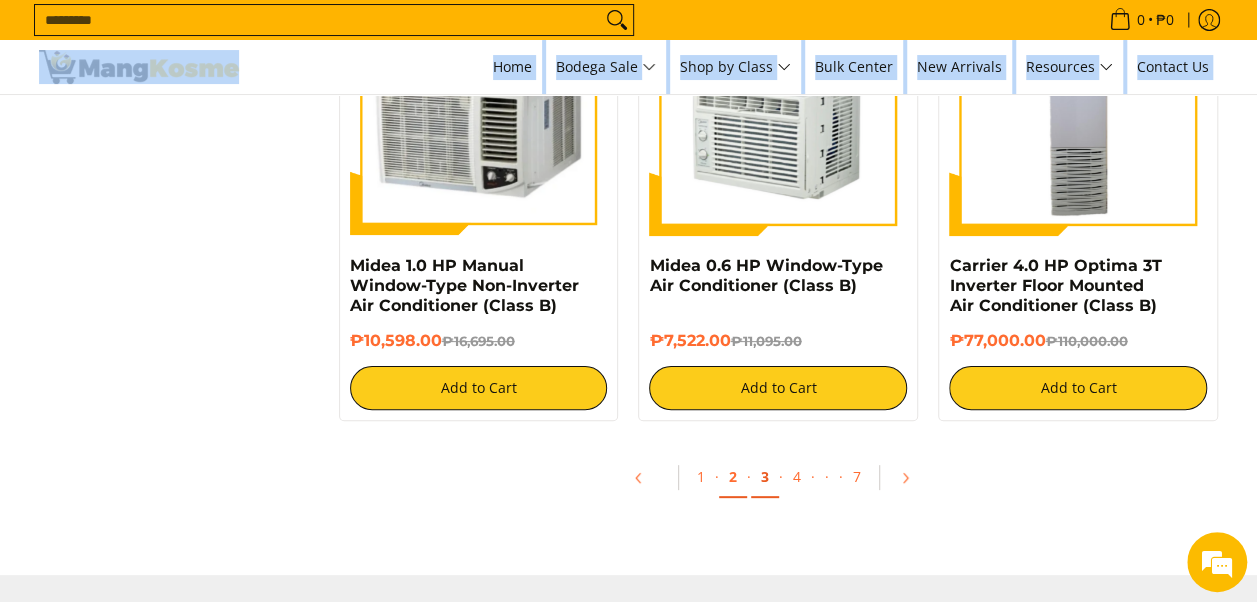 click on "3" at bounding box center (765, 477) 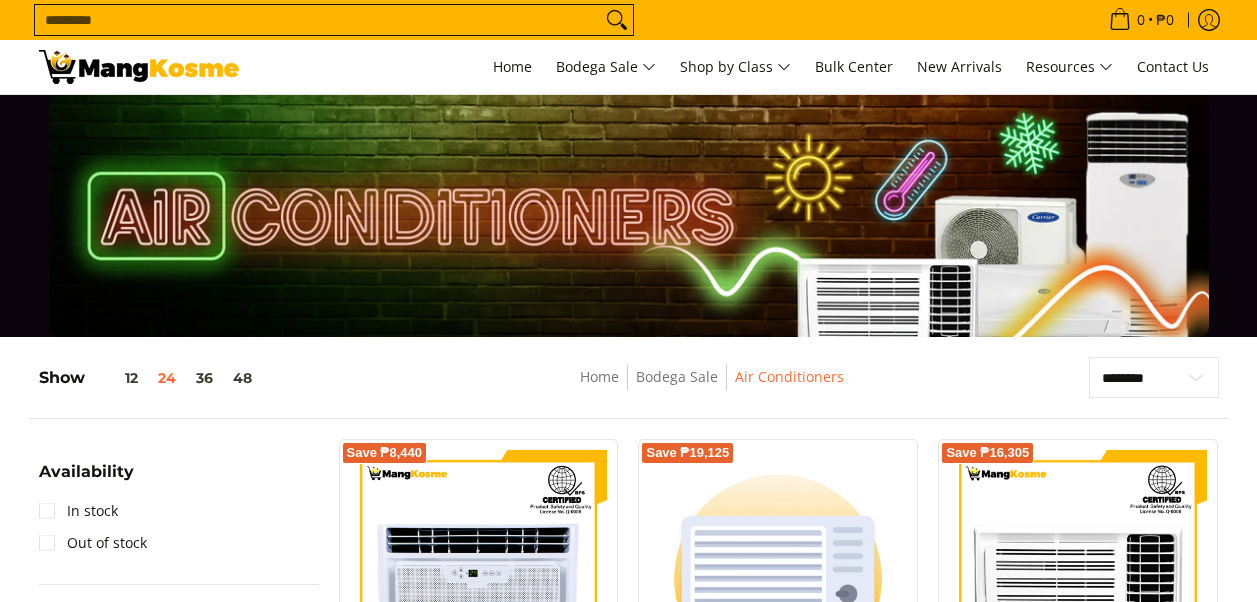 scroll, scrollTop: 365, scrollLeft: 0, axis: vertical 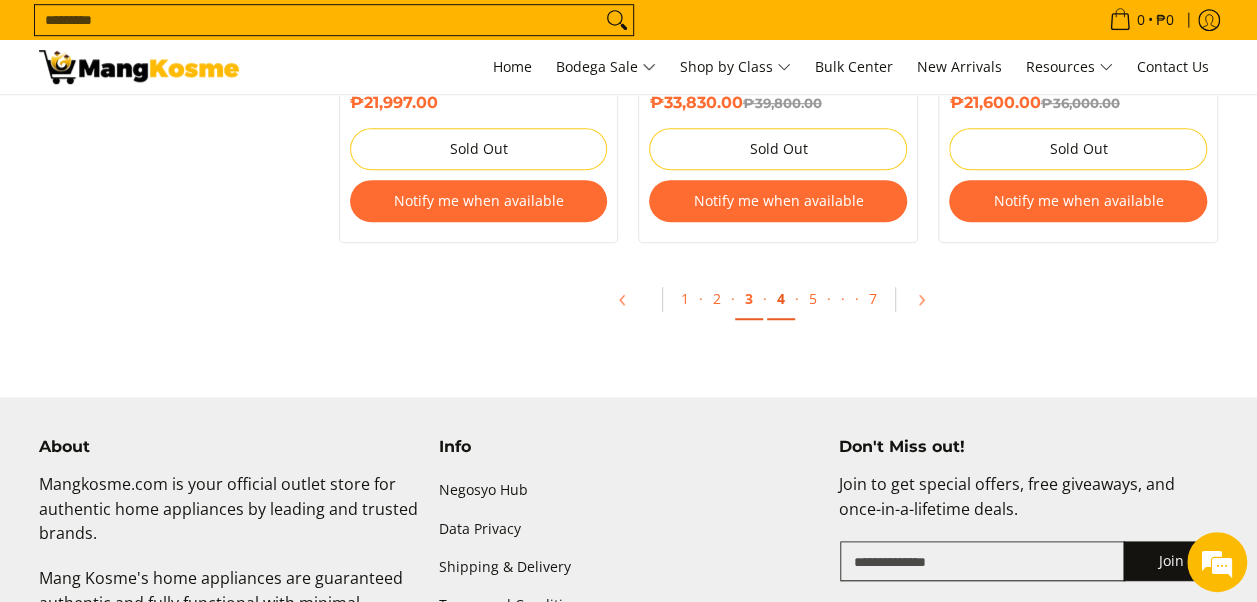 click on "4" at bounding box center [781, 299] 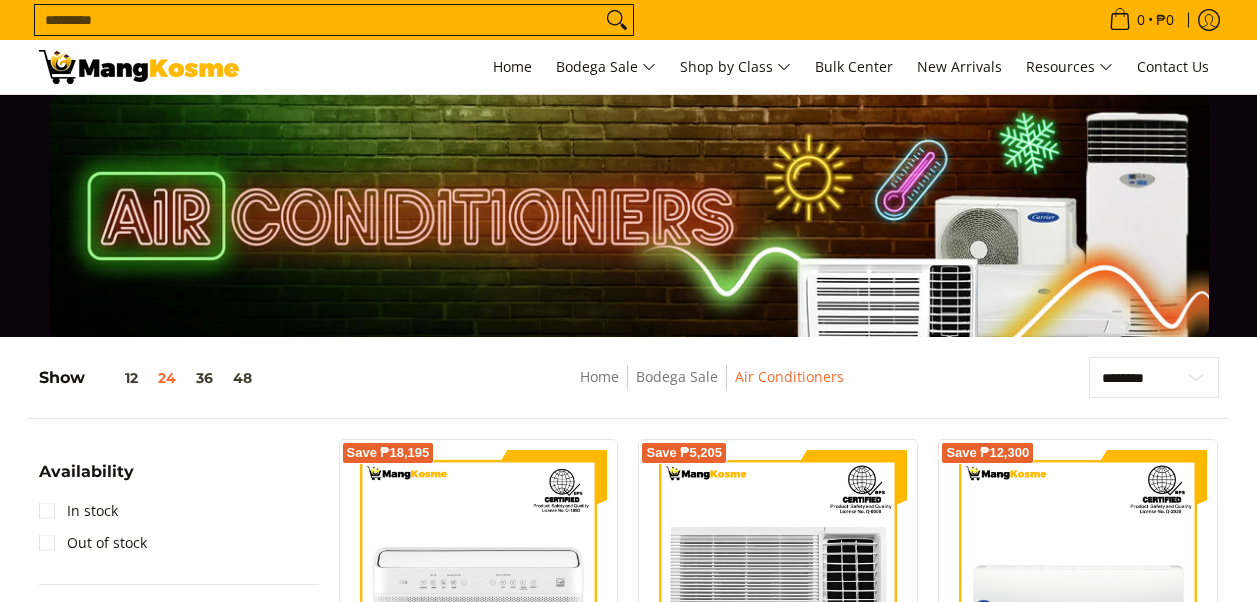 scroll, scrollTop: 0, scrollLeft: 0, axis: both 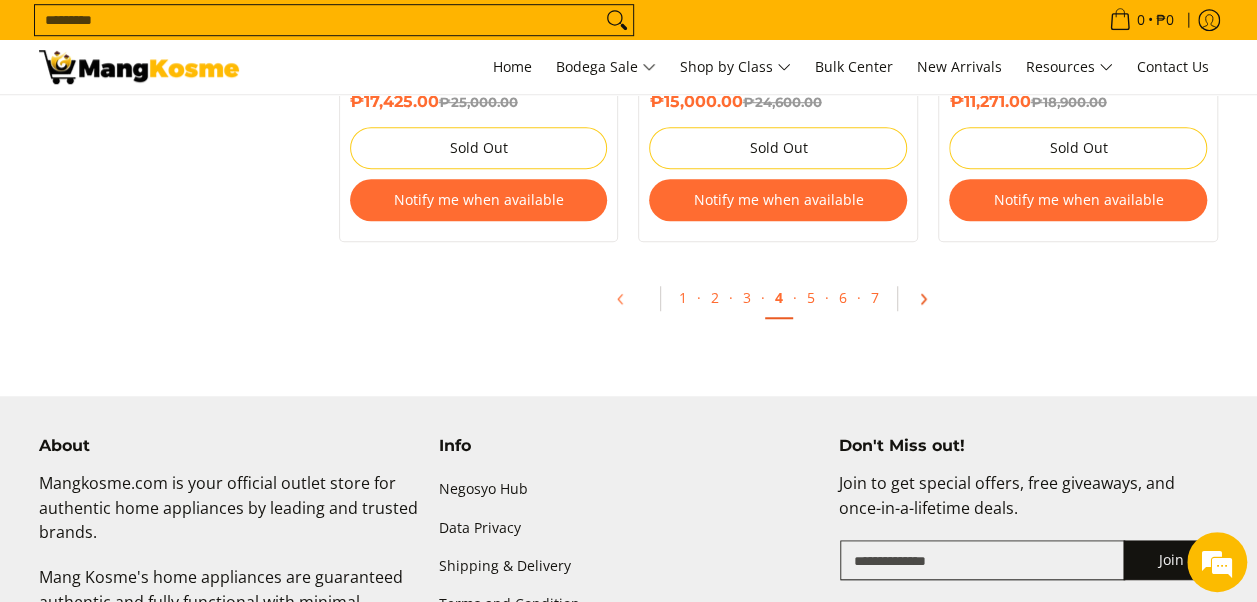 click 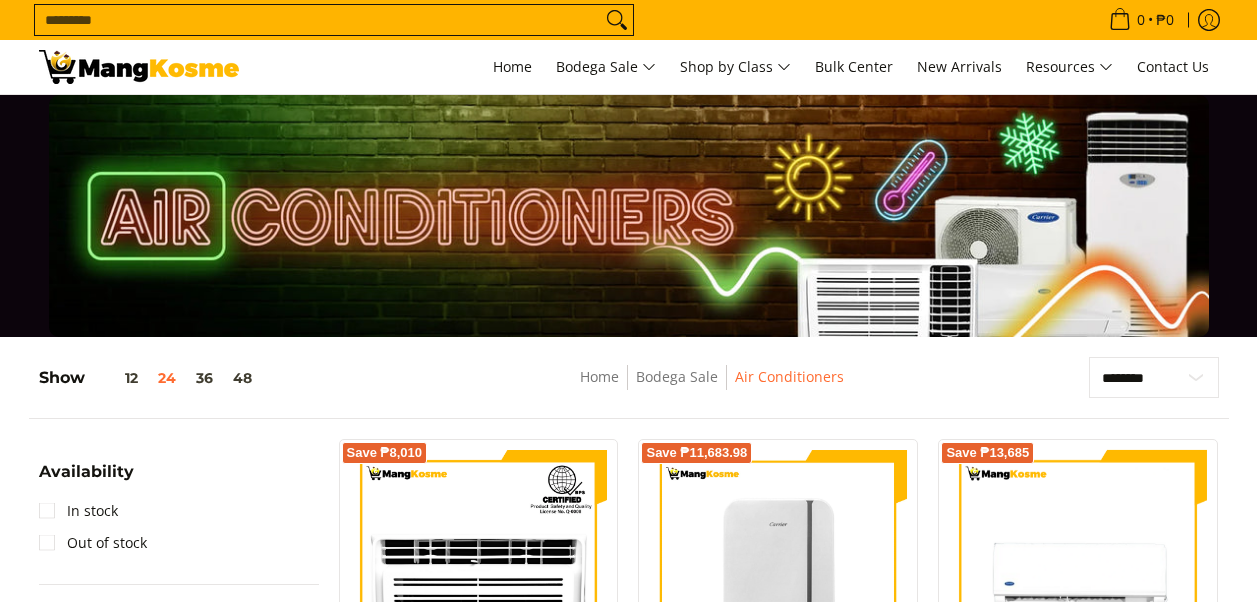 scroll, scrollTop: 444, scrollLeft: 0, axis: vertical 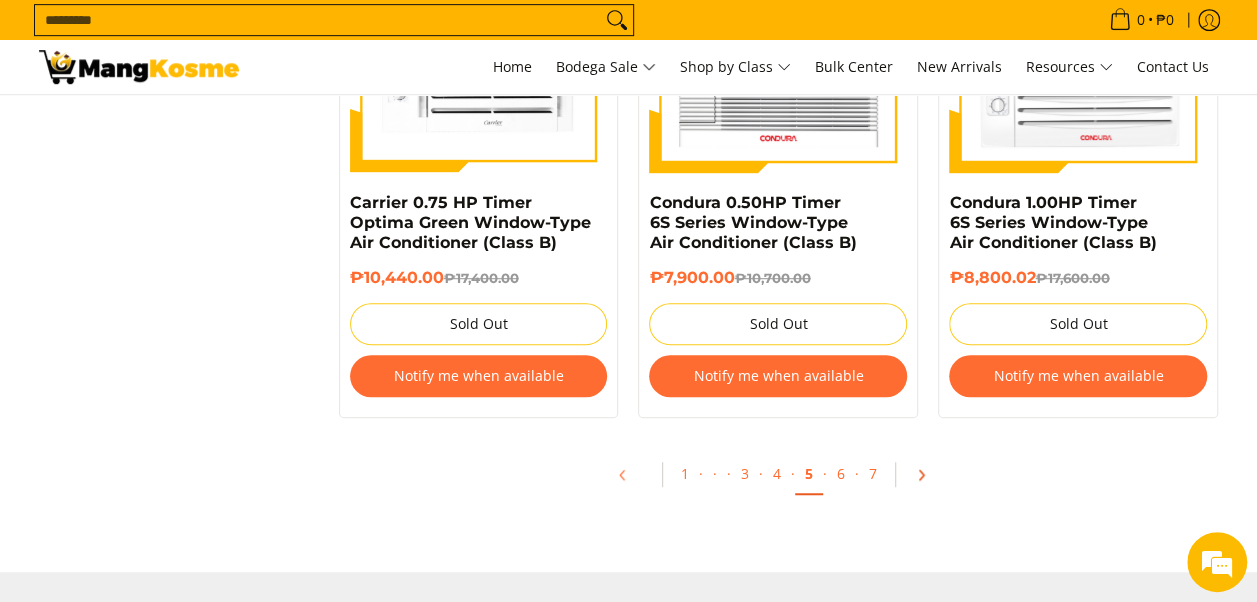 click 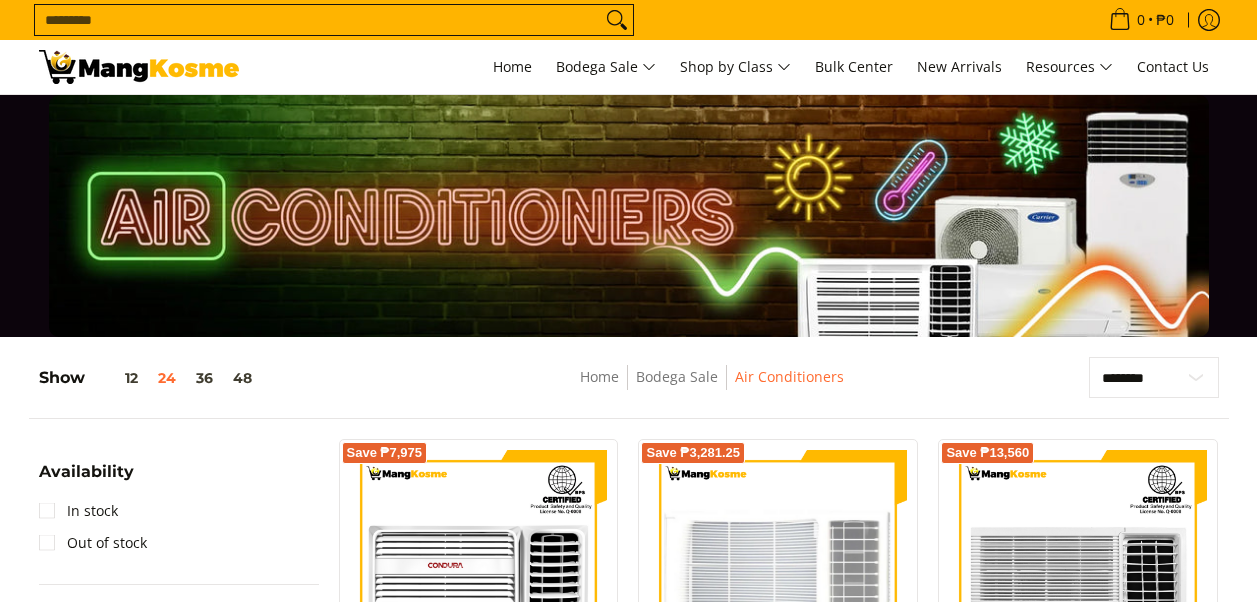 scroll, scrollTop: 0, scrollLeft: 0, axis: both 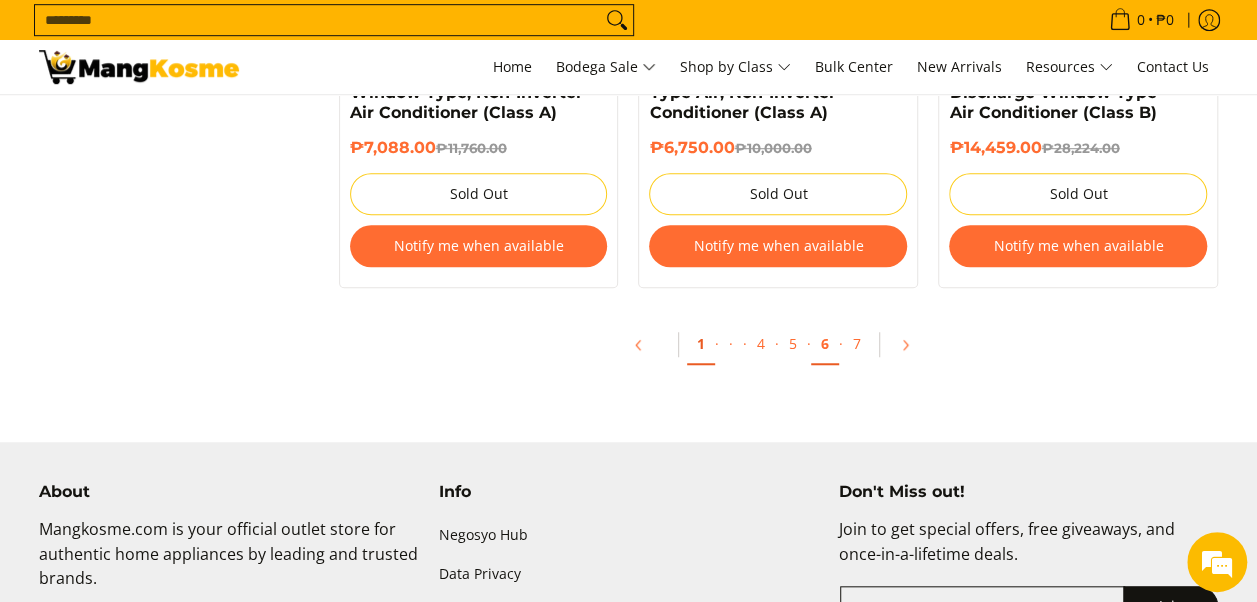 click on "1" at bounding box center (701, 344) 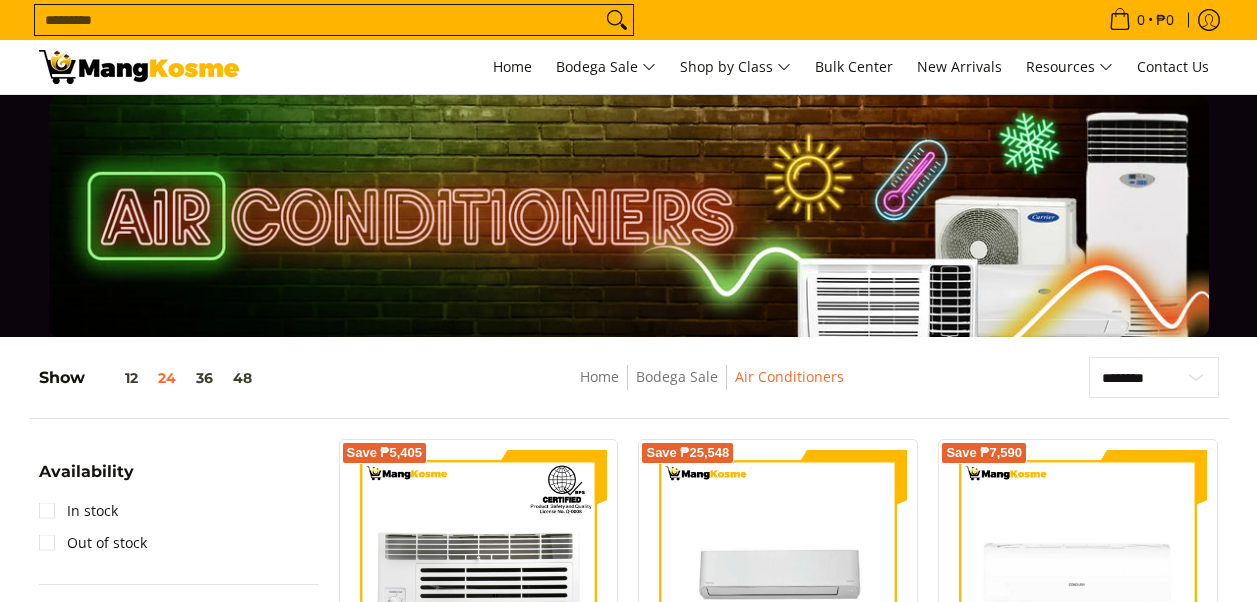scroll, scrollTop: 0, scrollLeft: 0, axis: both 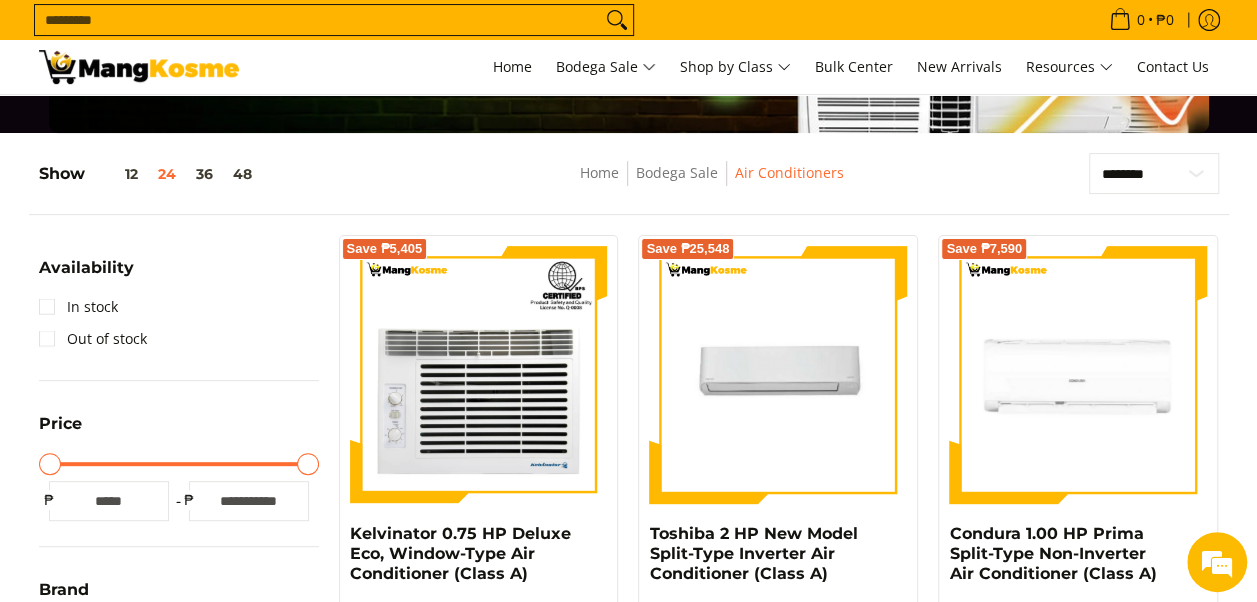 type on "******" 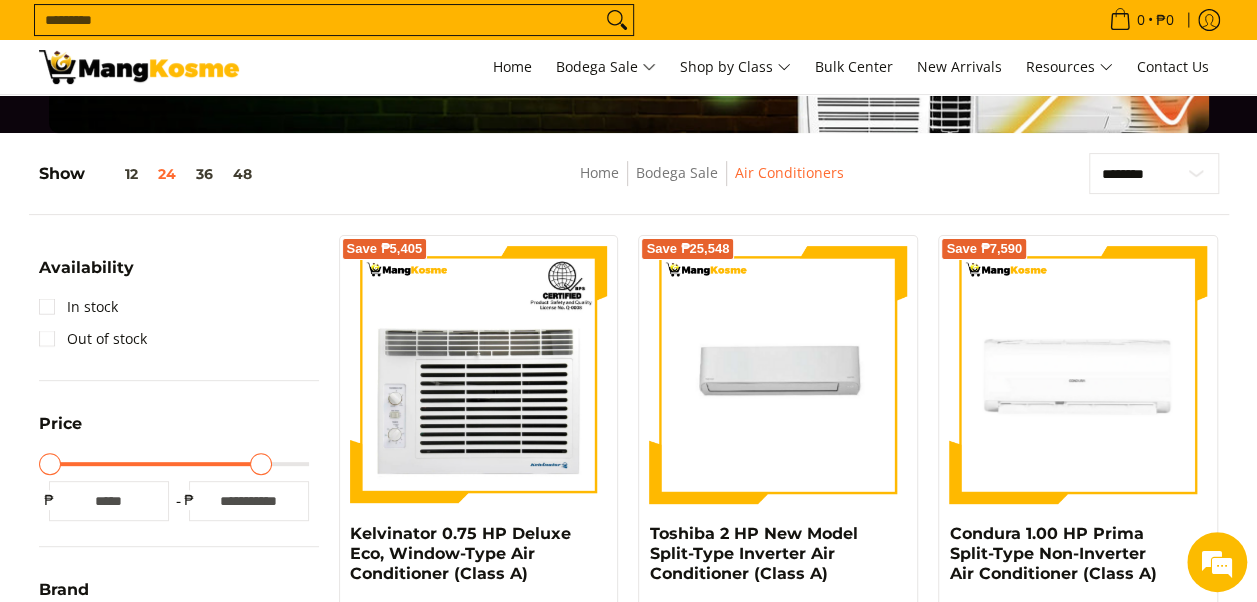 type on "******" 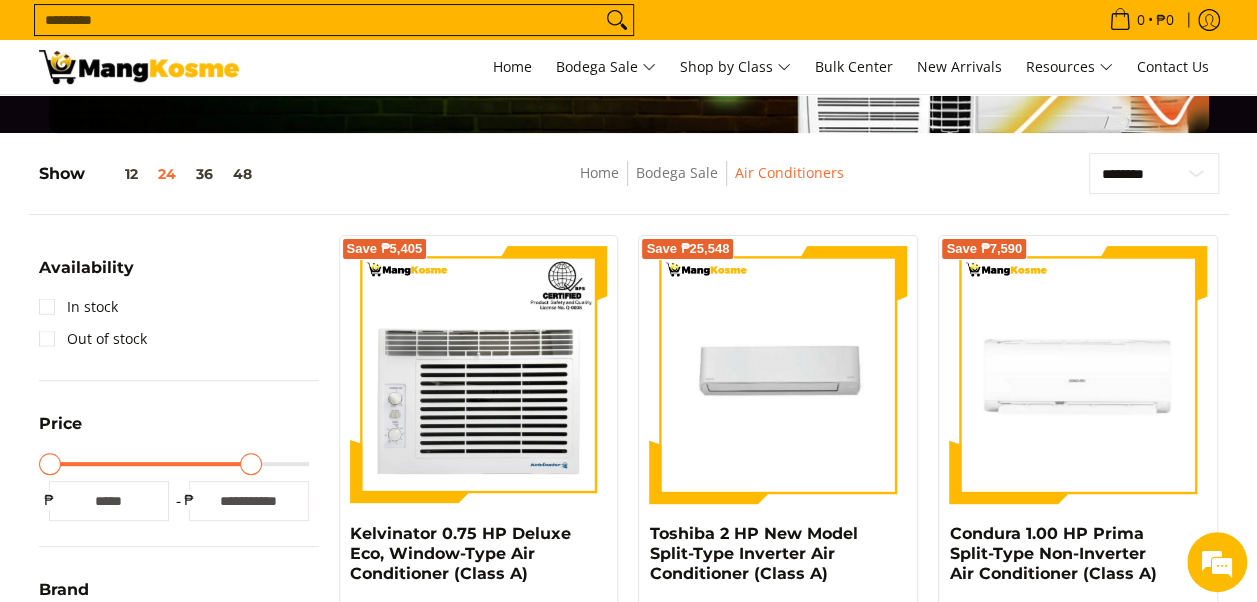 type on "******" 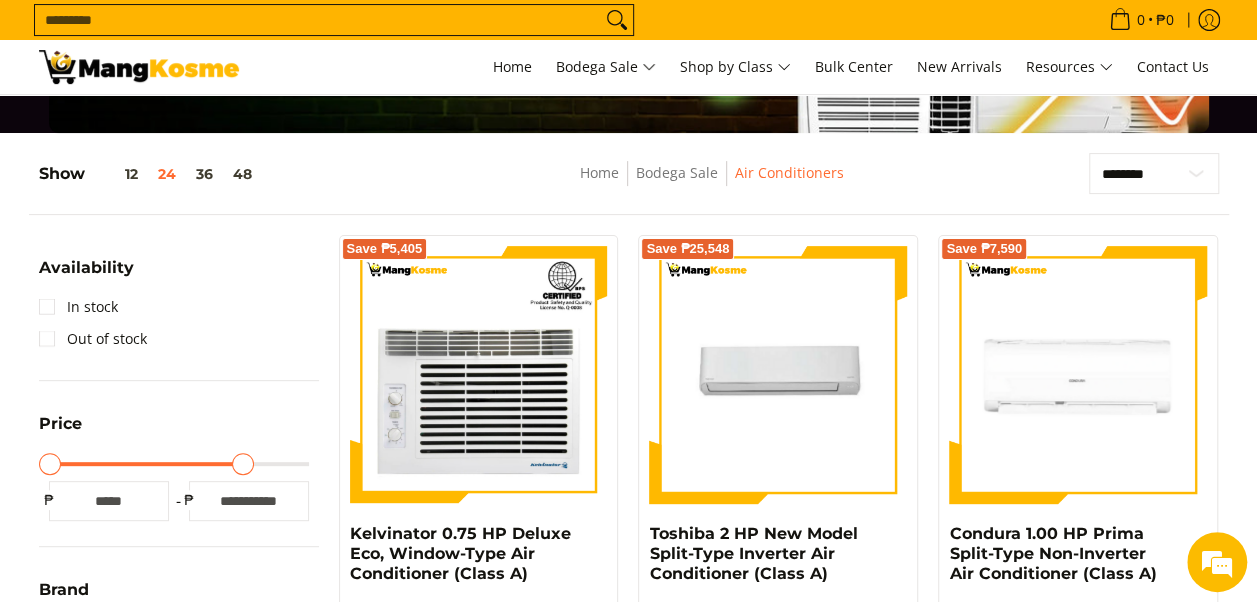 type on "******" 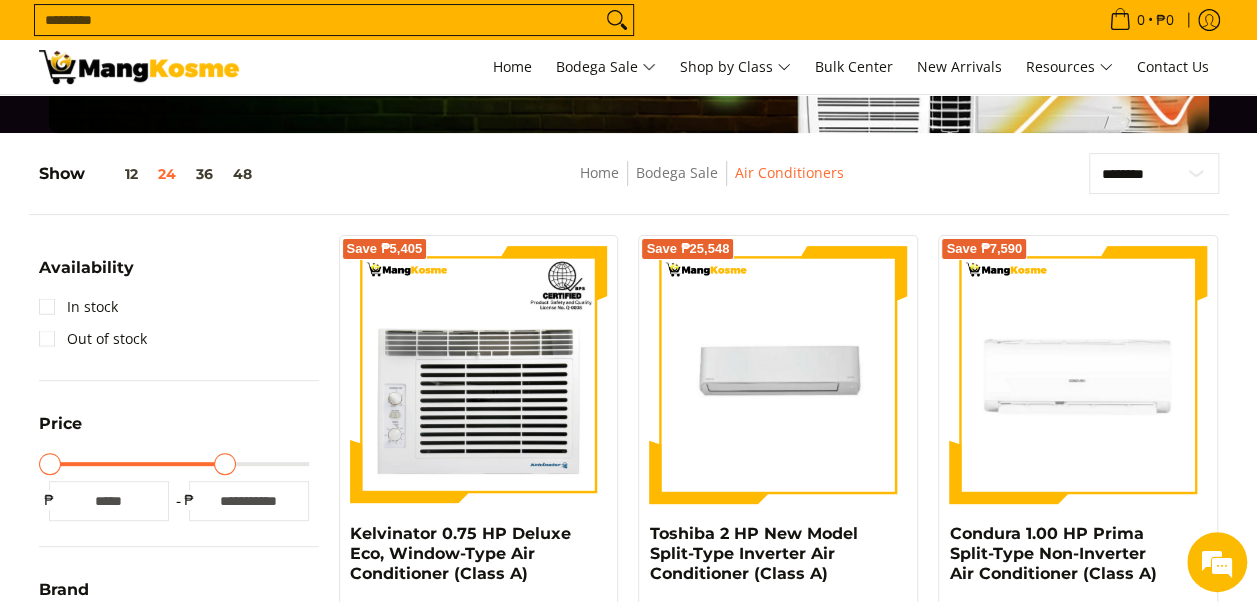 type on "******" 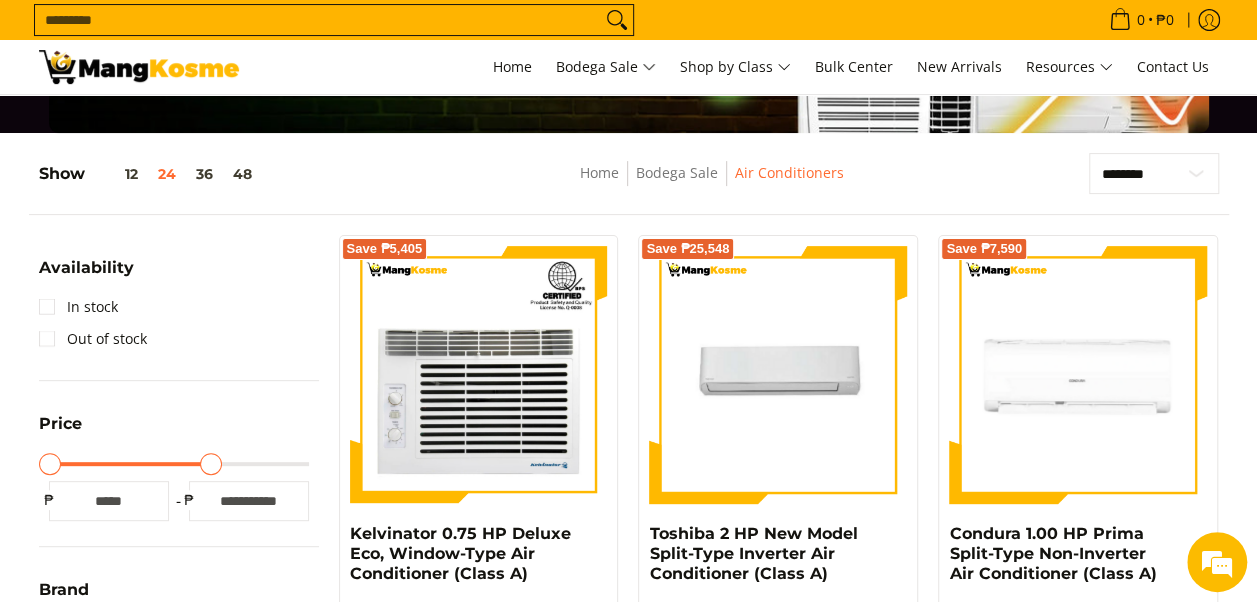 type on "*****" 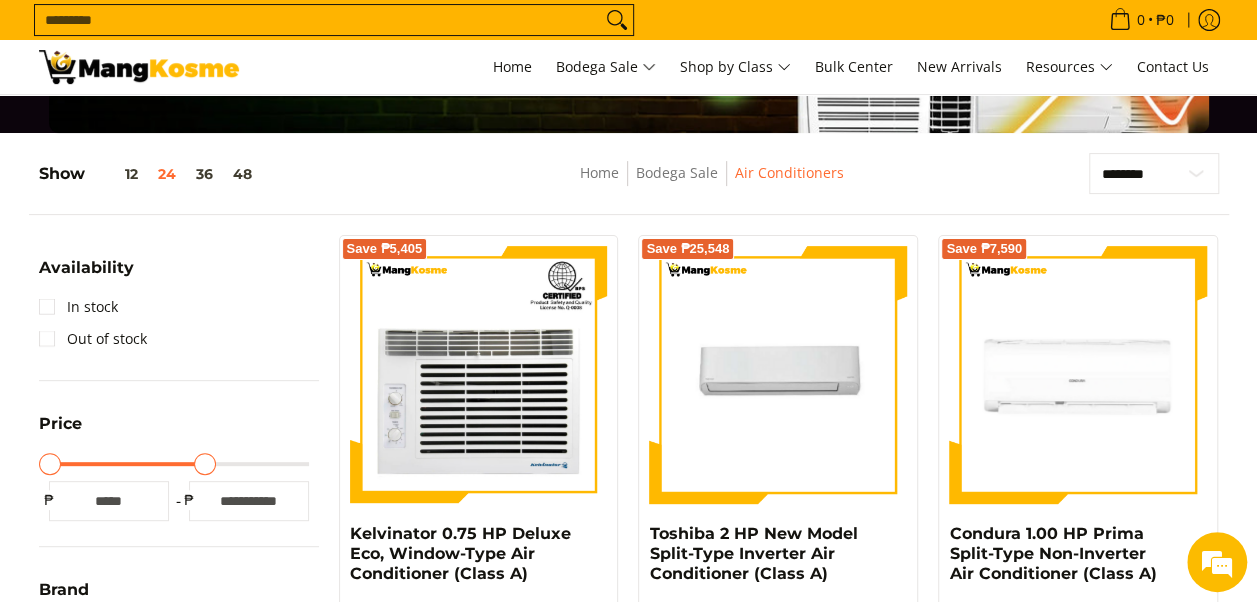 type on "*****" 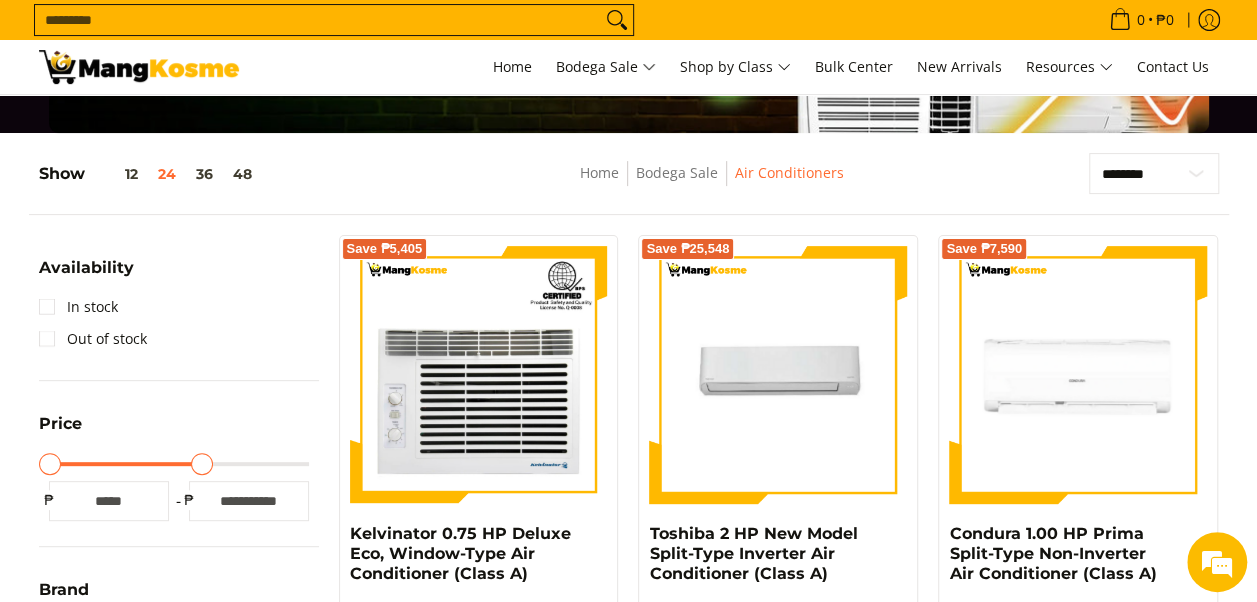 type on "*****" 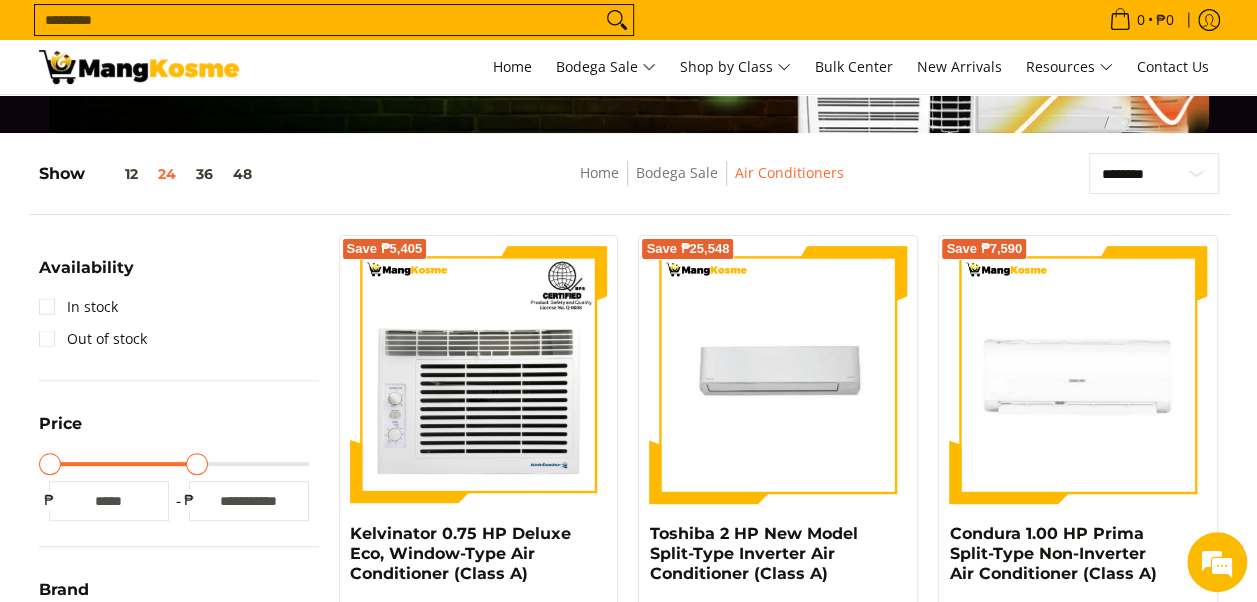 type on "*****" 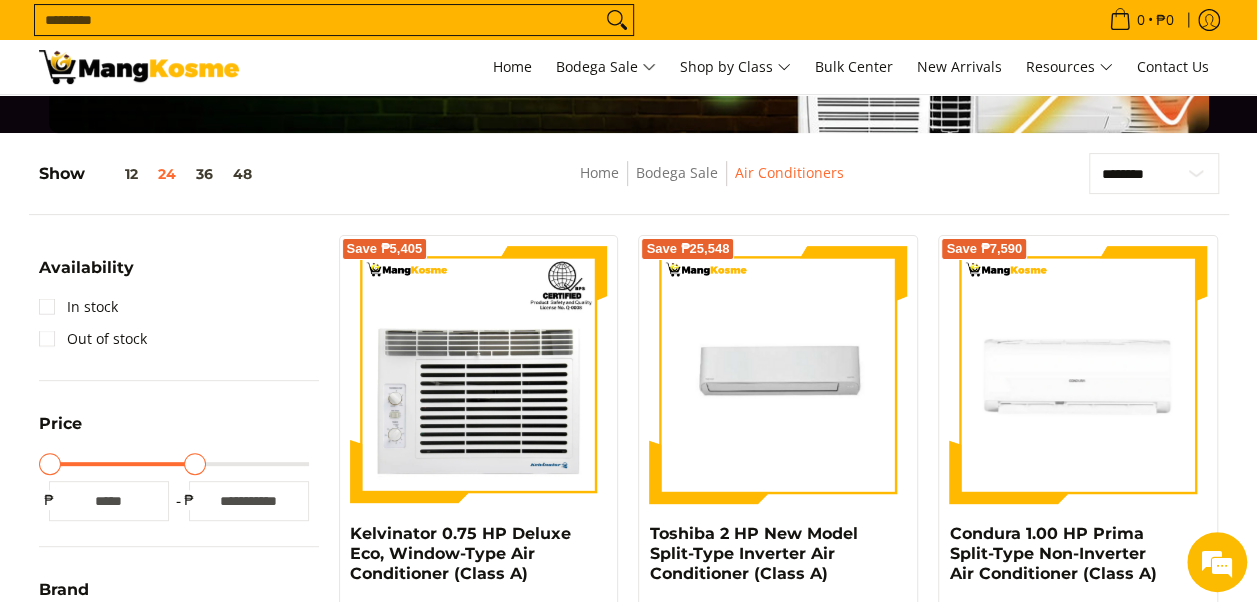 type on "*****" 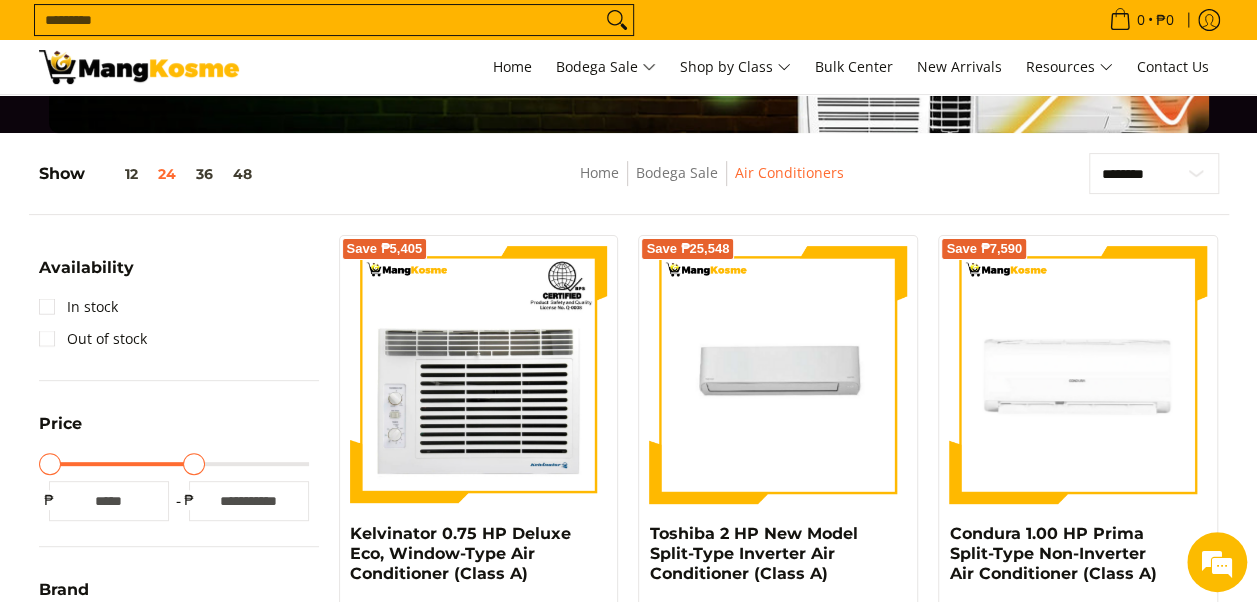 type on "*****" 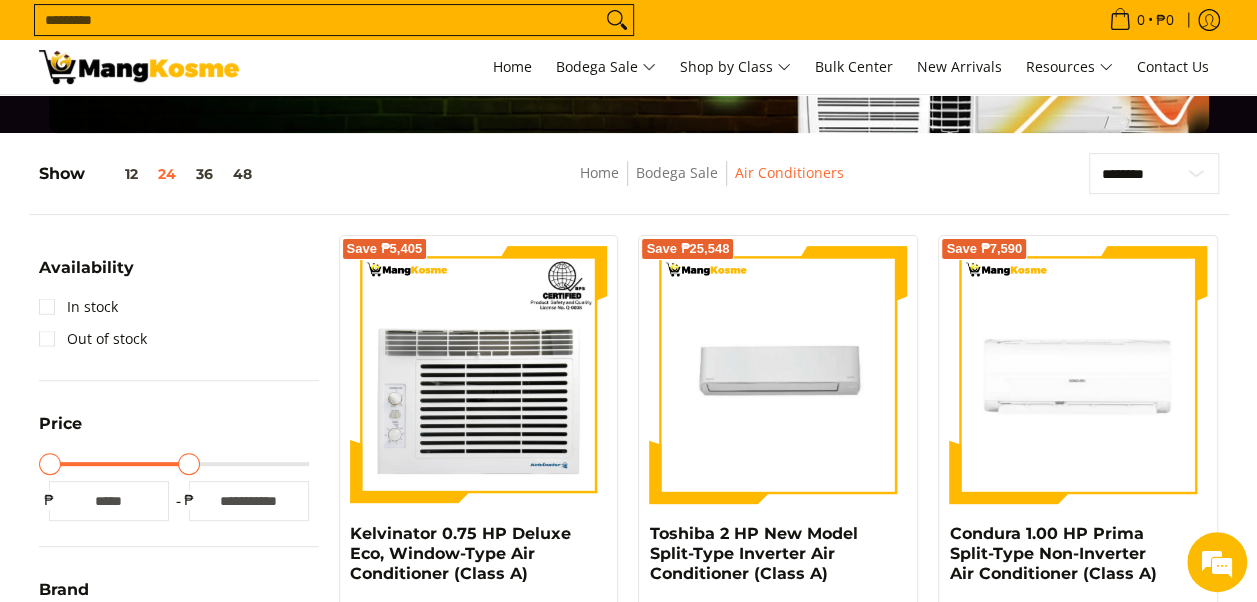 type on "*****" 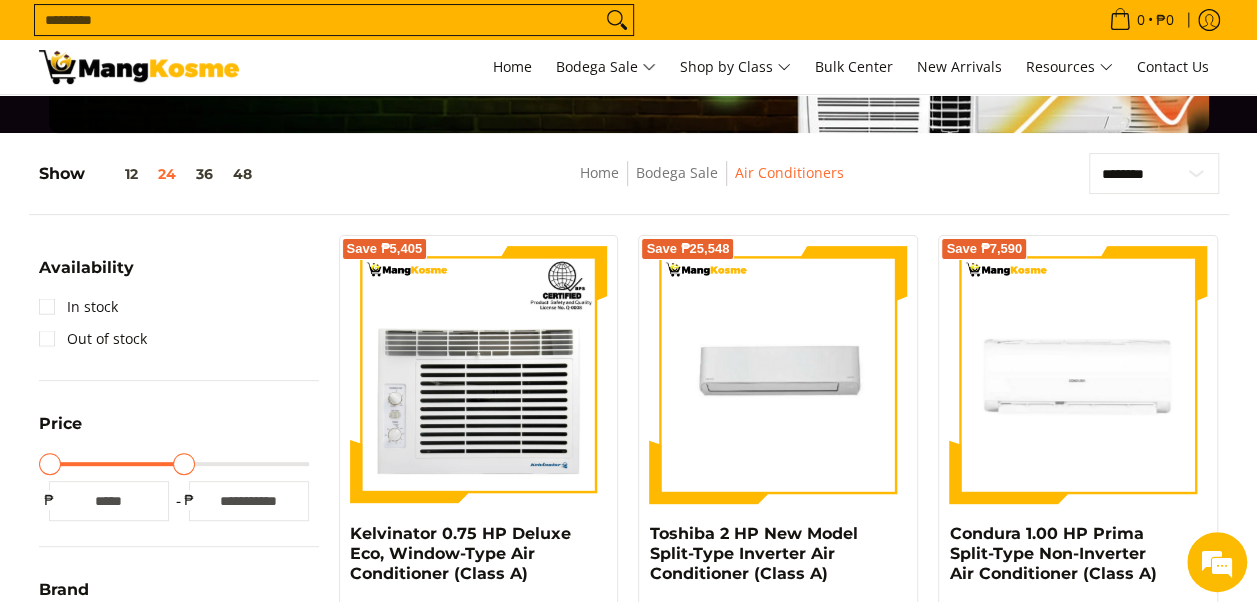 type on "*****" 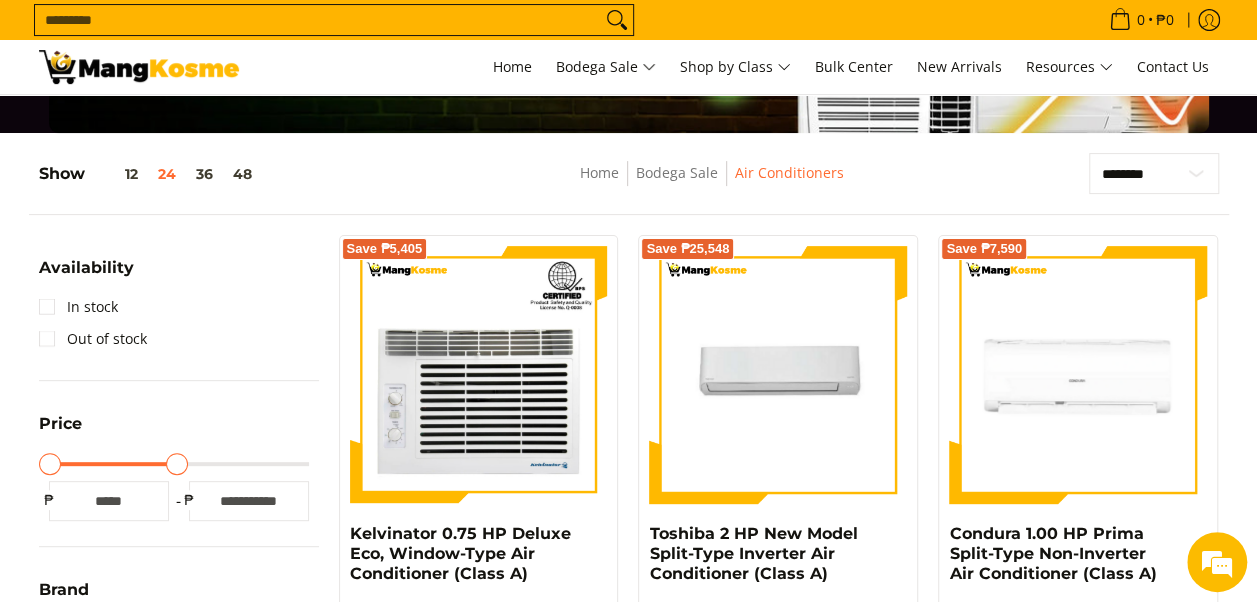 type on "*****" 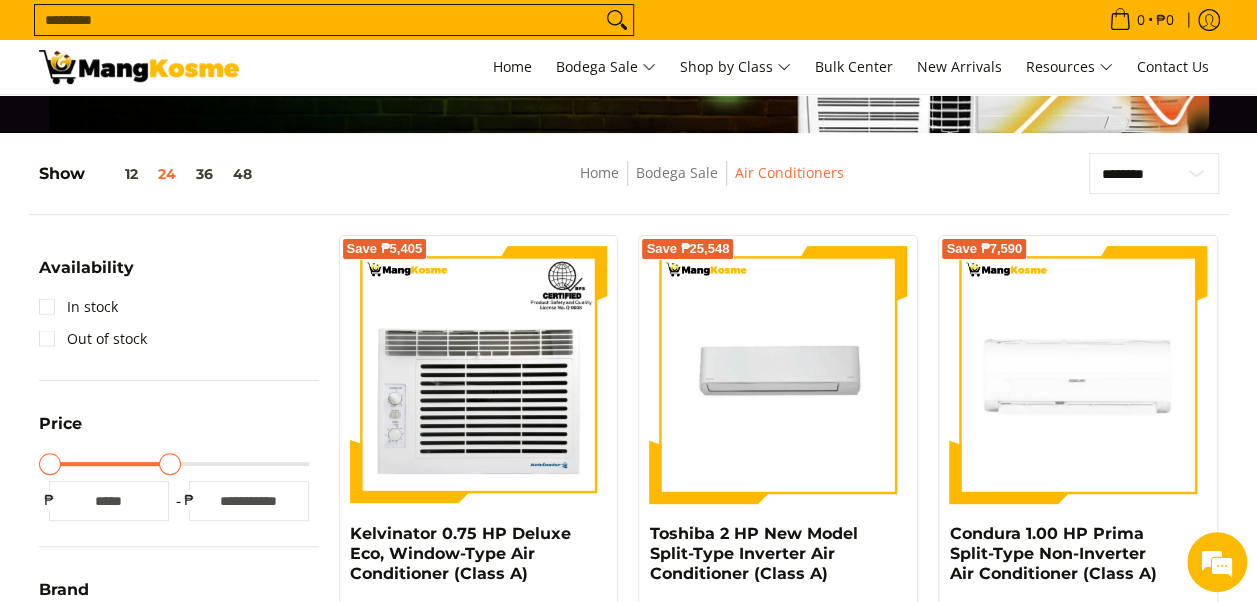 type on "*****" 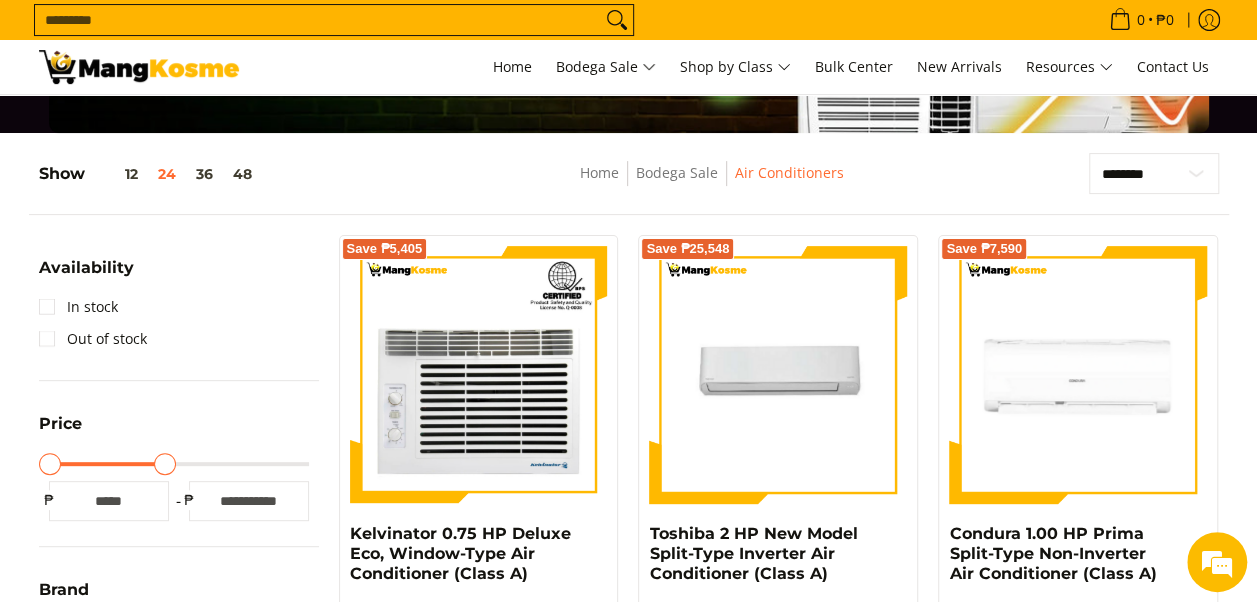 type on "*****" 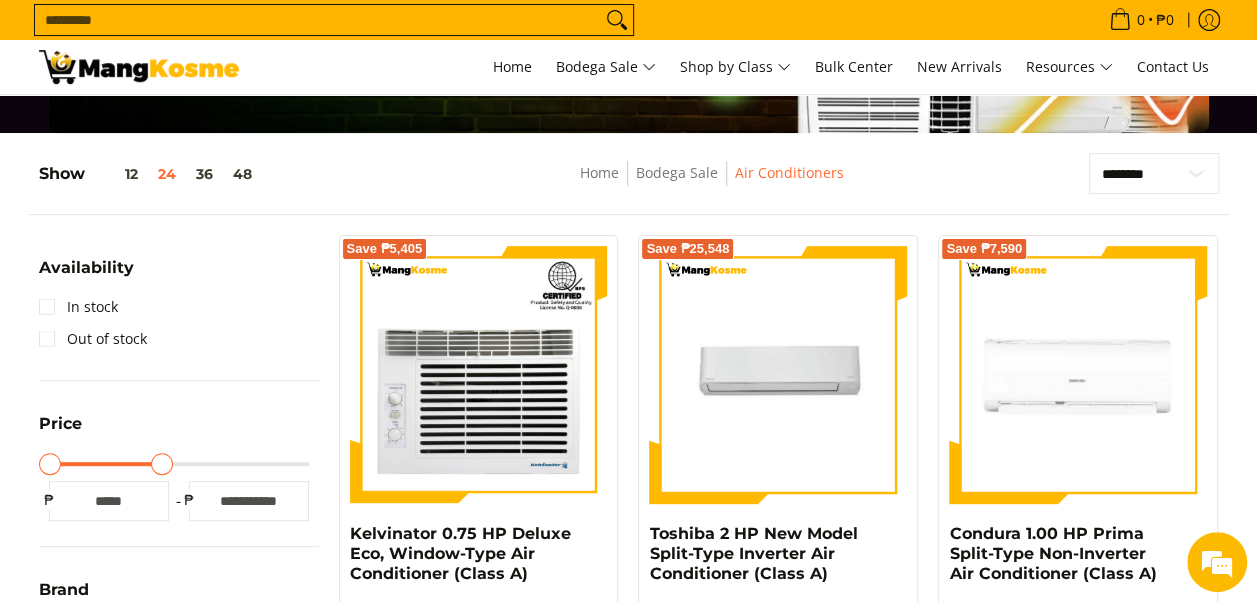 type on "*****" 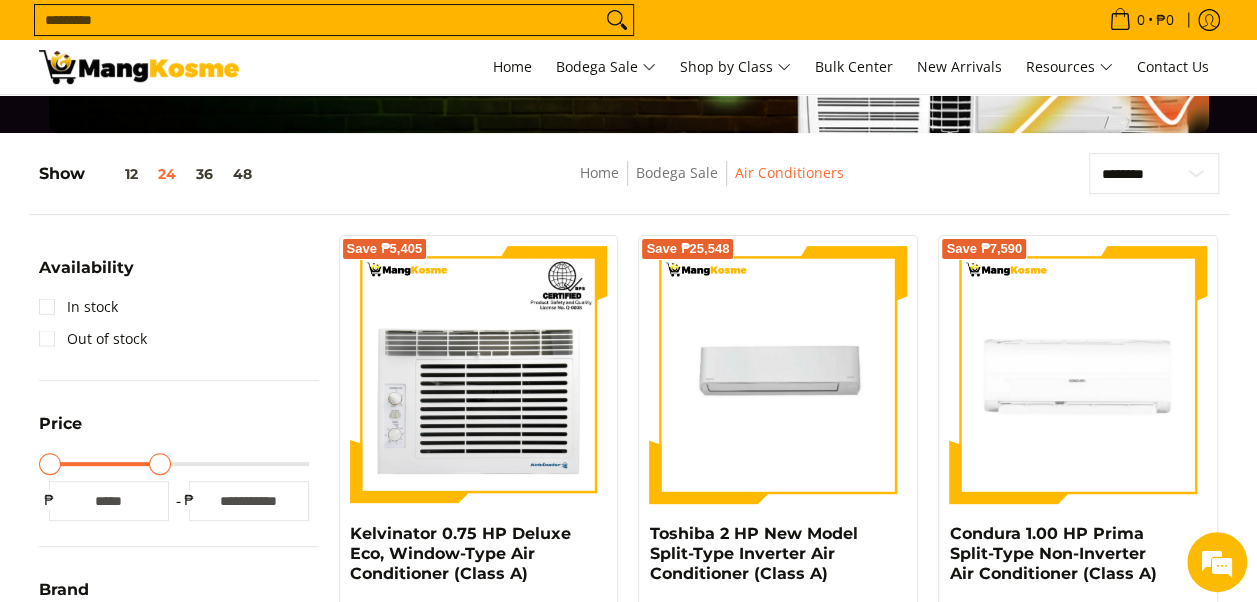 type on "*****" 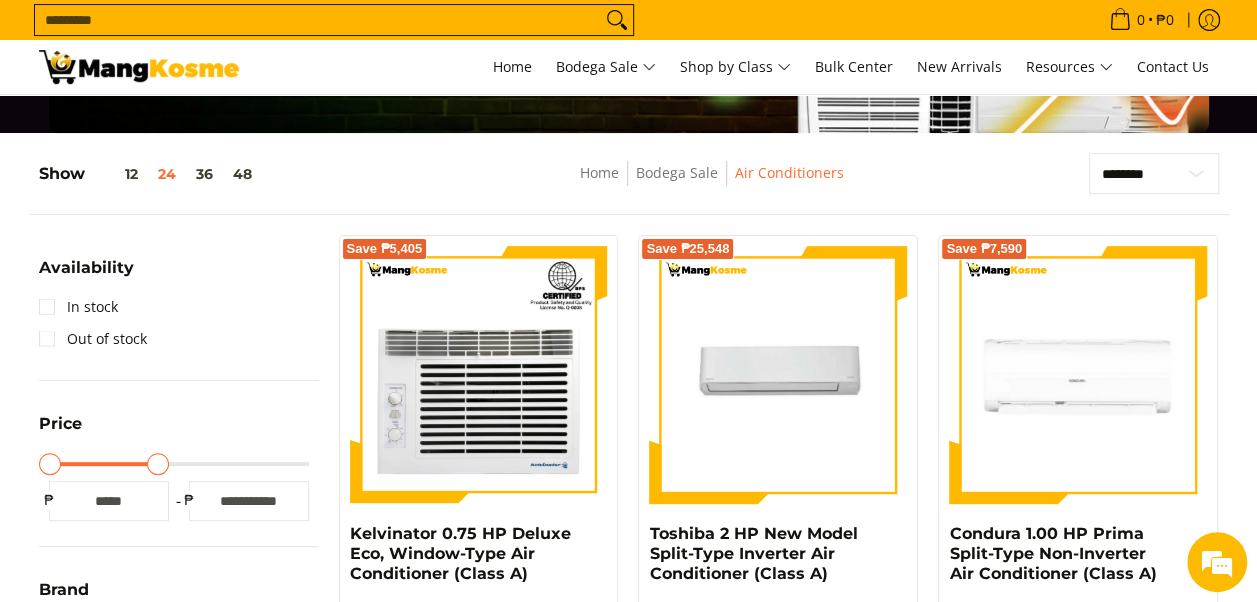 type on "*****" 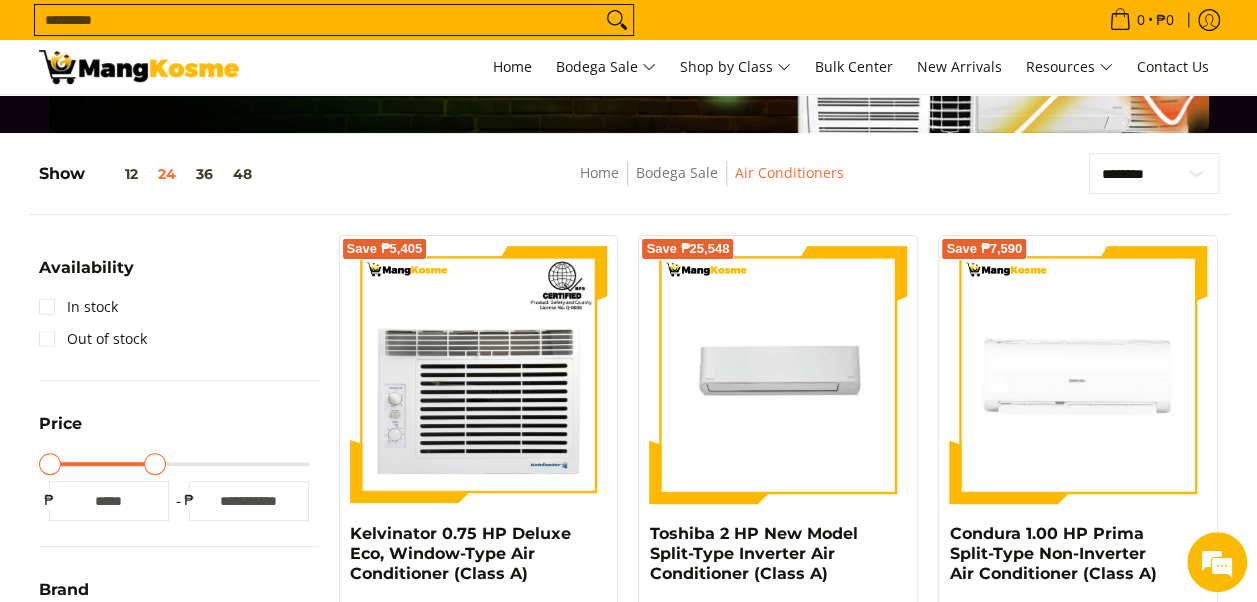 type on "*****" 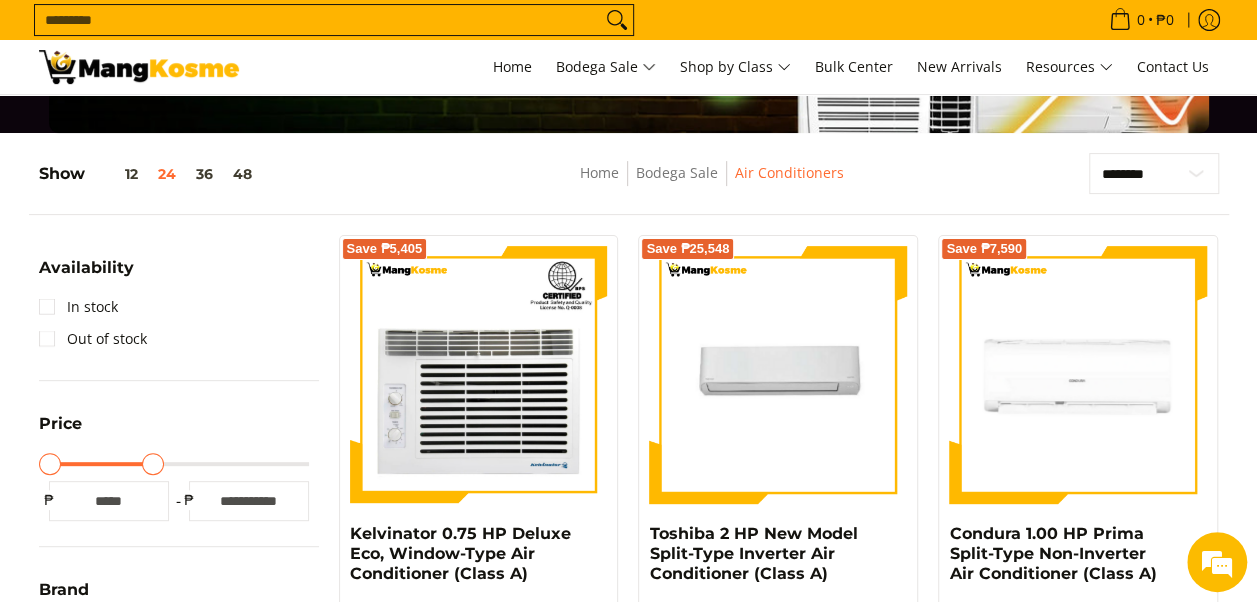 type on "*****" 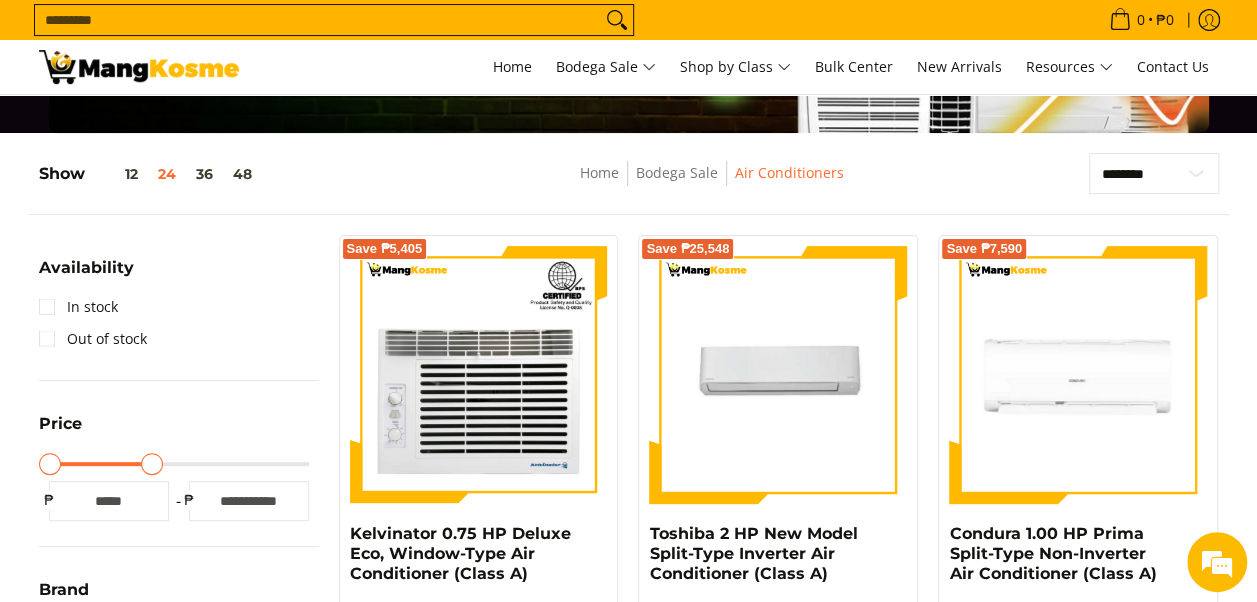 type on "*****" 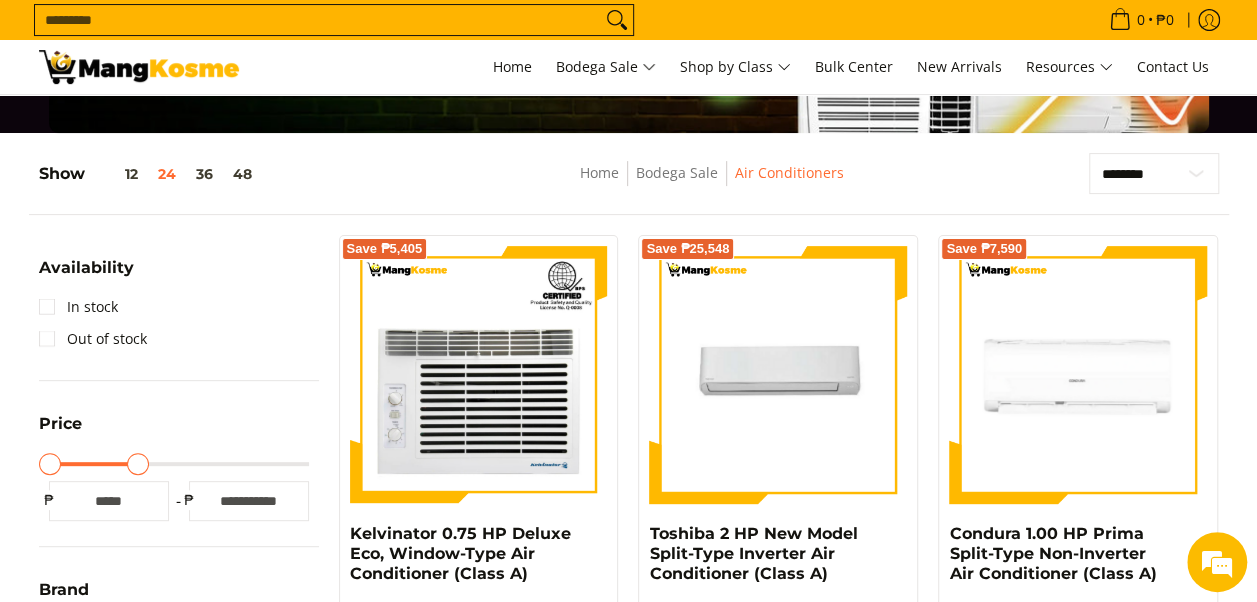 drag, startPoint x: 304, startPoint y: 469, endPoint x: 138, endPoint y: 456, distance: 166.50826 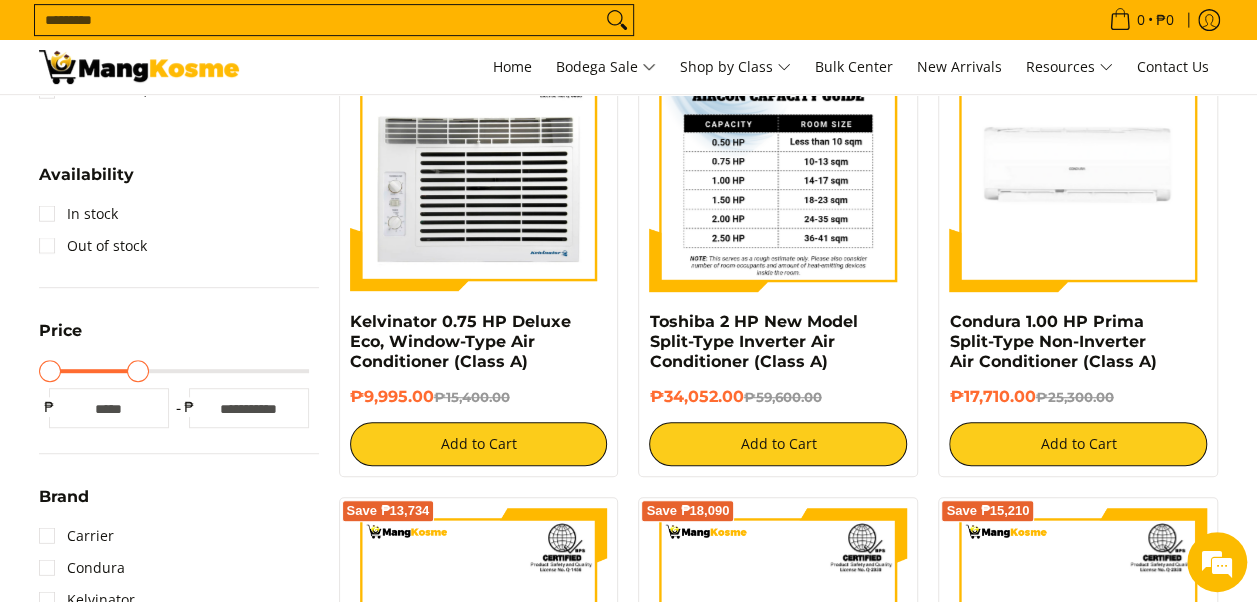scroll, scrollTop: 415, scrollLeft: 0, axis: vertical 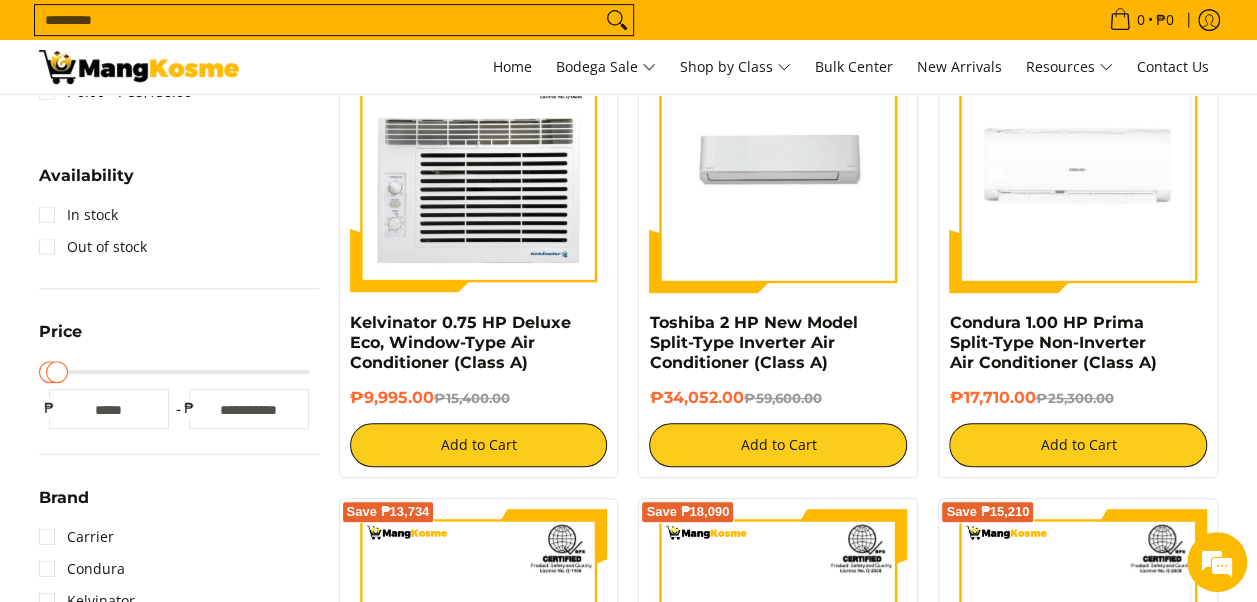 drag, startPoint x: 139, startPoint y: 380, endPoint x: 58, endPoint y: 395, distance: 82.37718 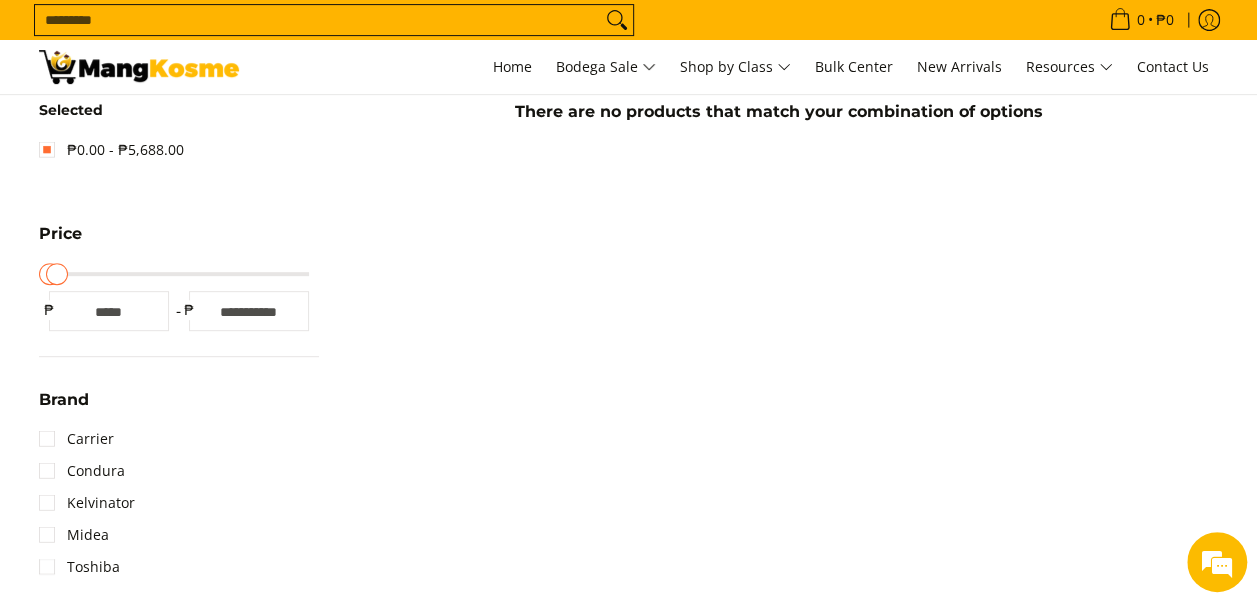 scroll, scrollTop: 361, scrollLeft: 0, axis: vertical 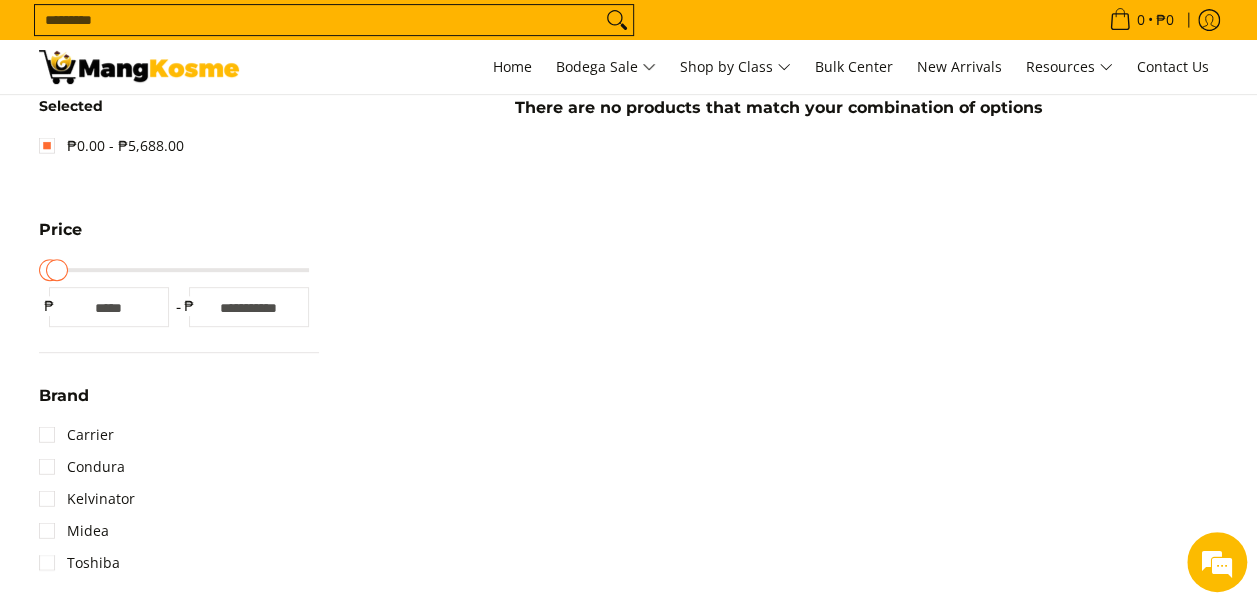 click at bounding box center [183, 270] 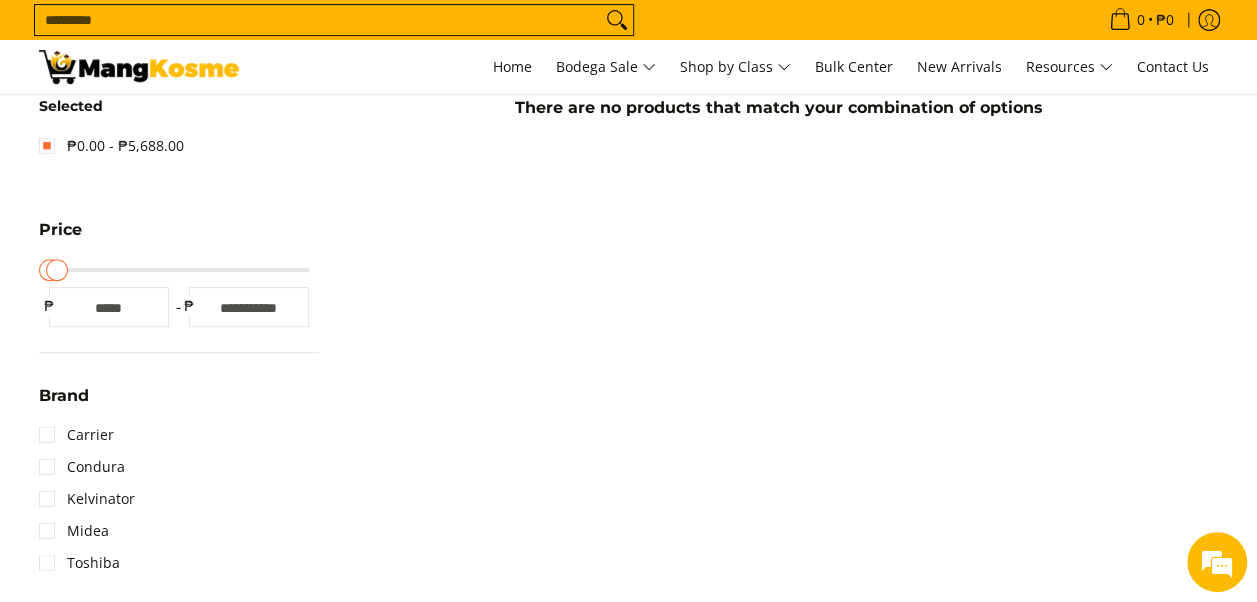 click on "****" at bounding box center [249, 307] 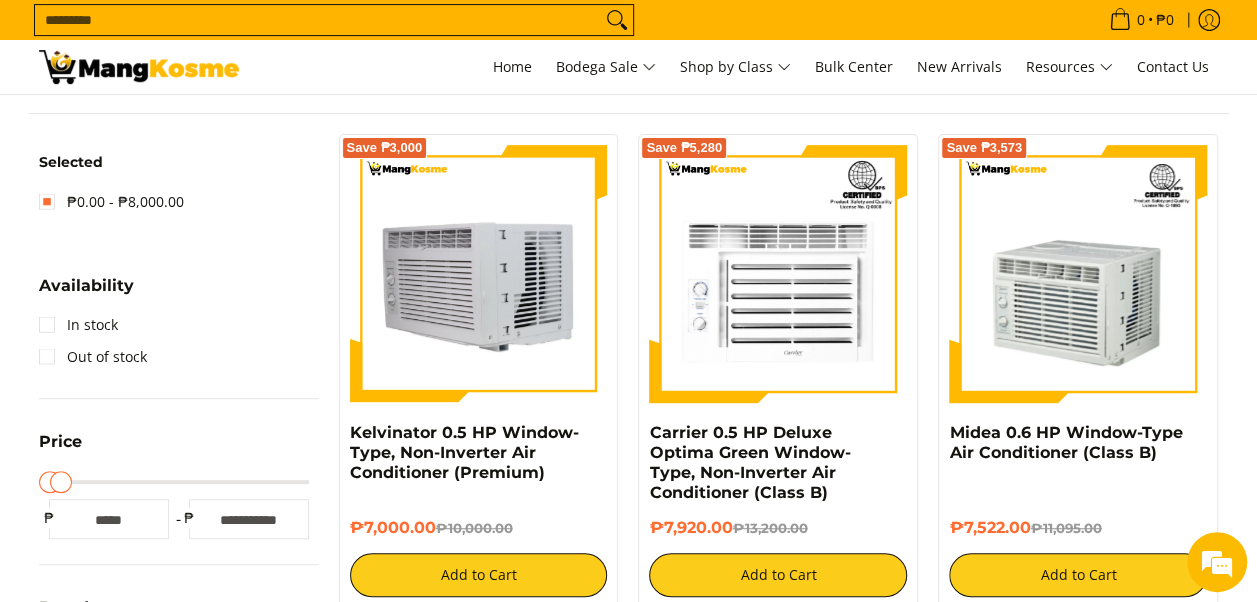 scroll, scrollTop: 306, scrollLeft: 0, axis: vertical 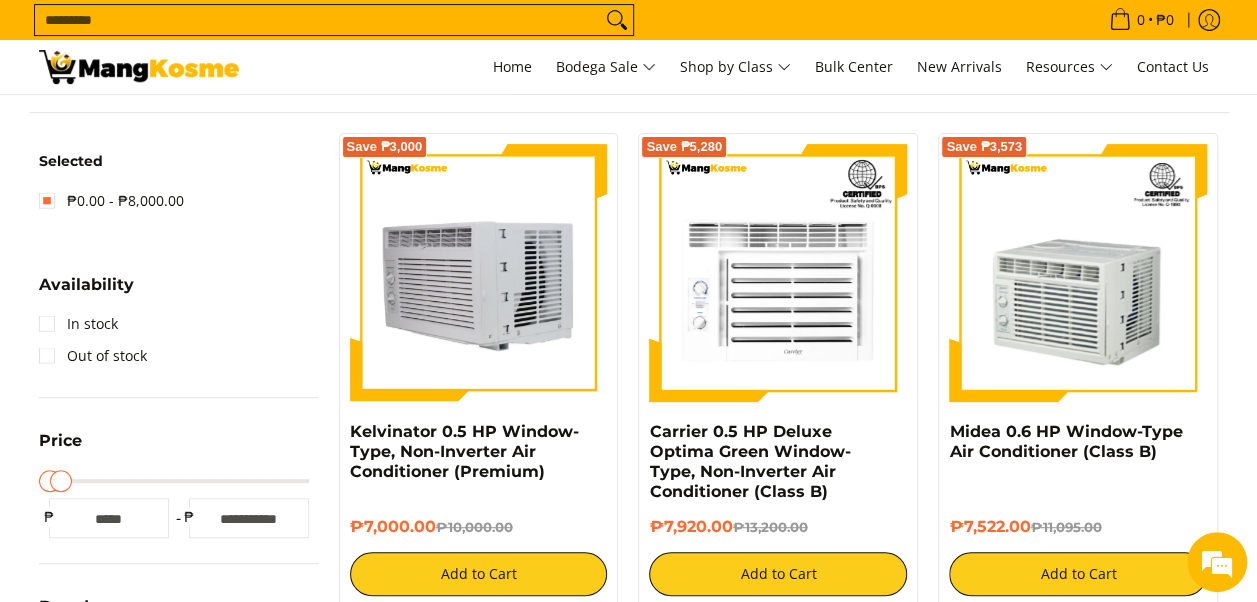click at bounding box center [479, 273] 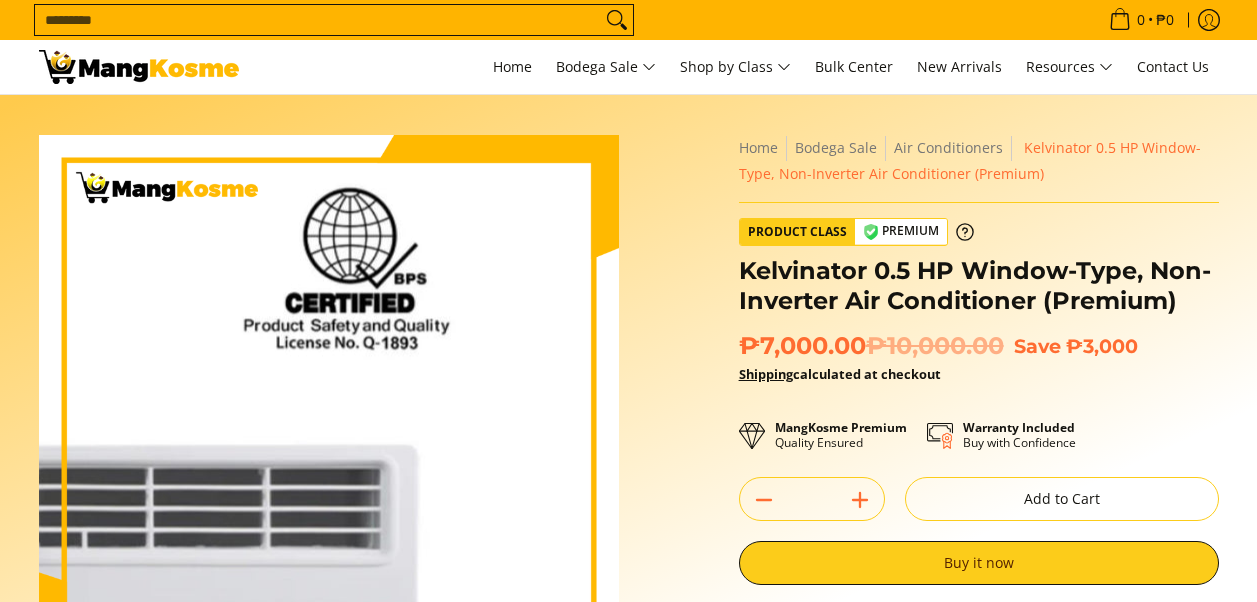 scroll, scrollTop: 0, scrollLeft: 0, axis: both 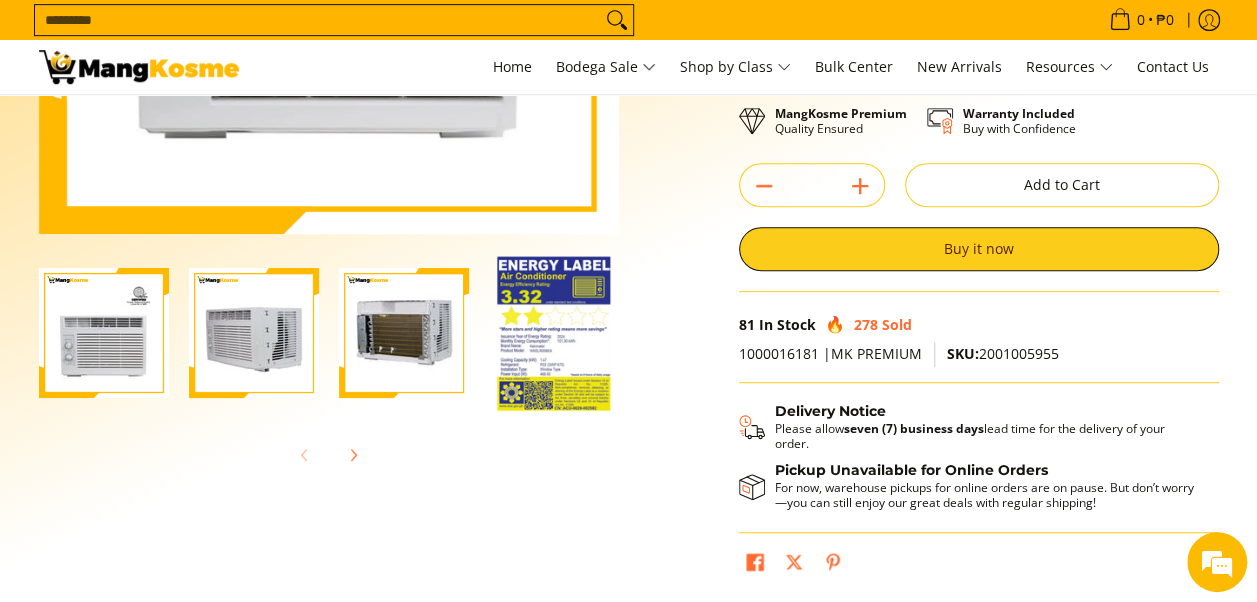 click at bounding box center (329, 455) 